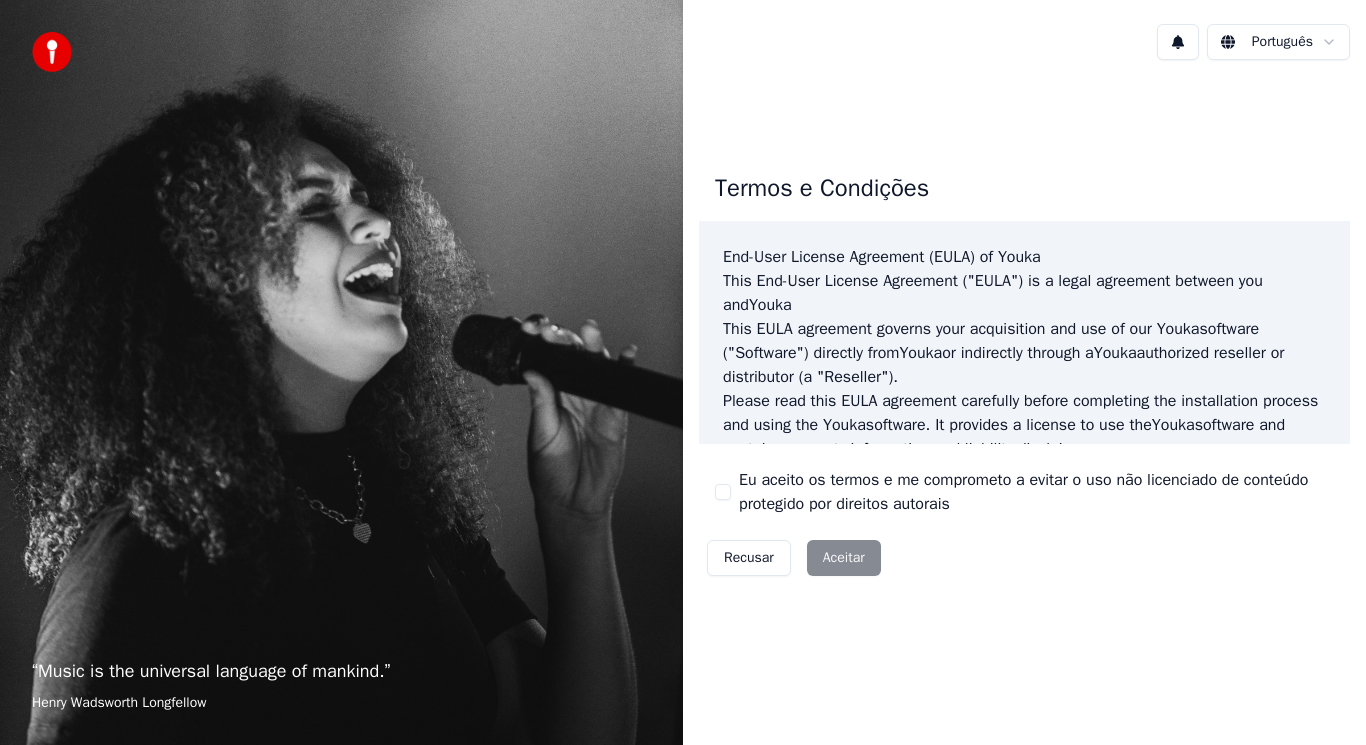 scroll, scrollTop: 0, scrollLeft: 0, axis: both 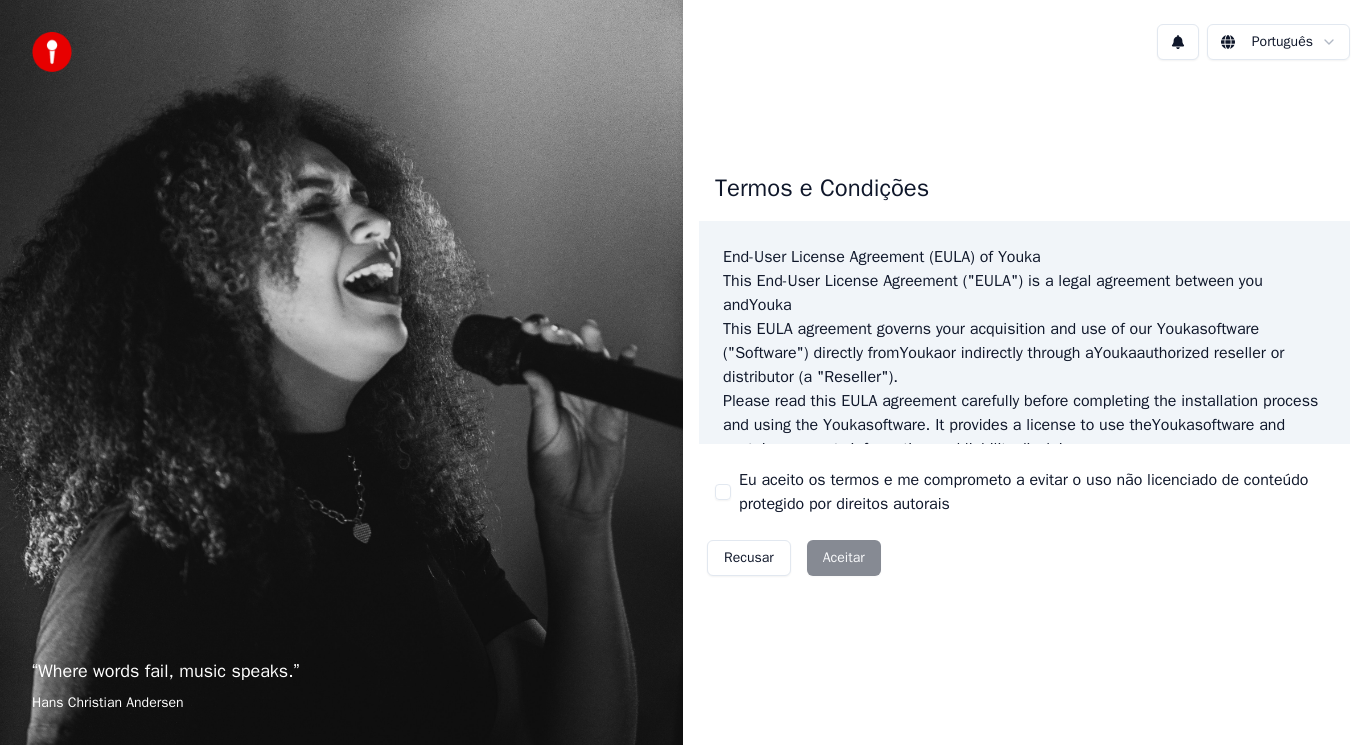 click on "Recusar Aceitar" at bounding box center (794, 558) 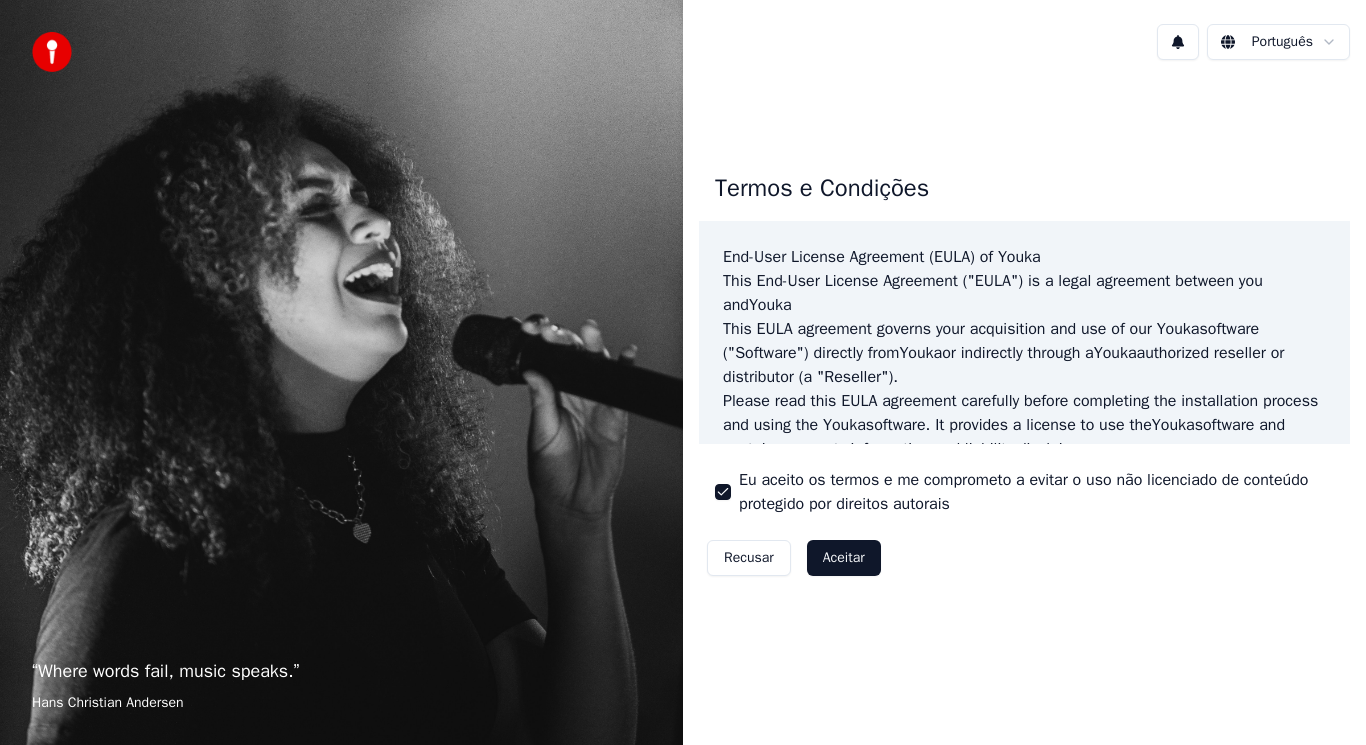 click on "Aceitar" at bounding box center [844, 558] 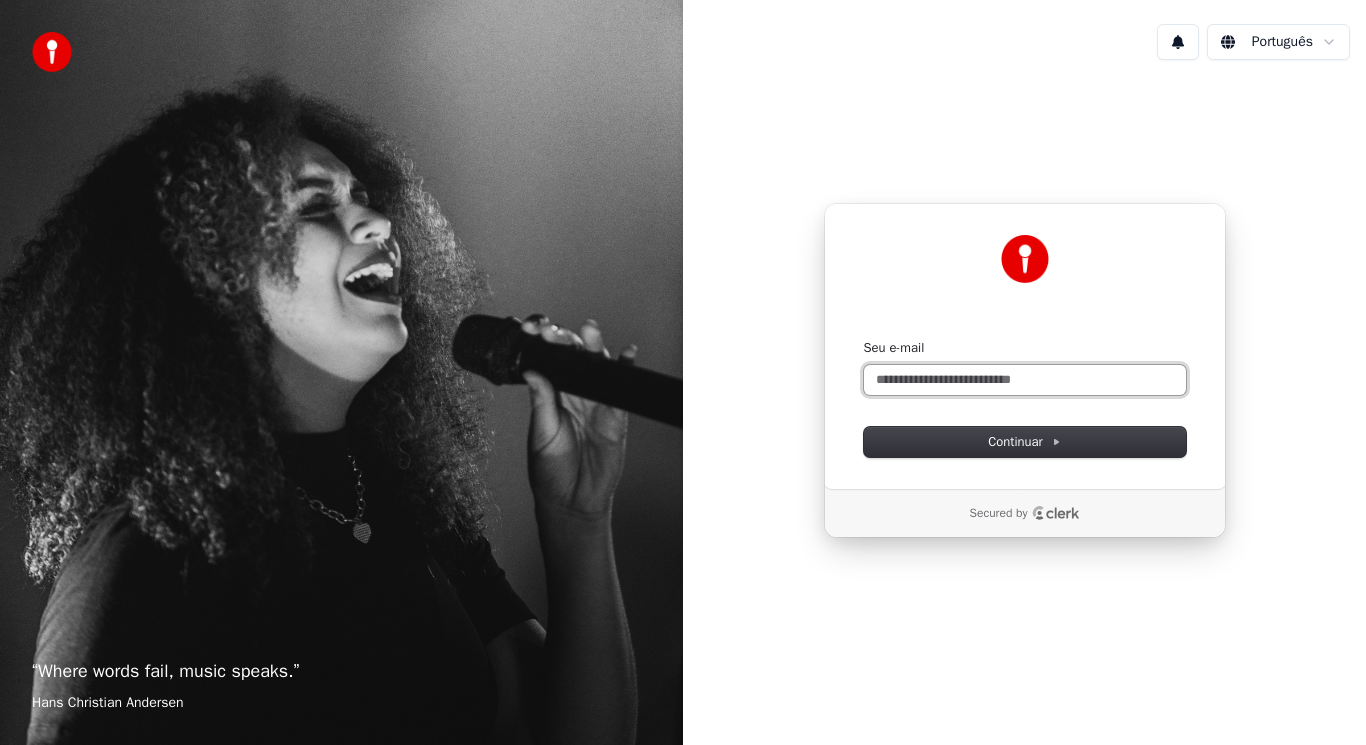 click on "Seu e-mail" at bounding box center [1025, 380] 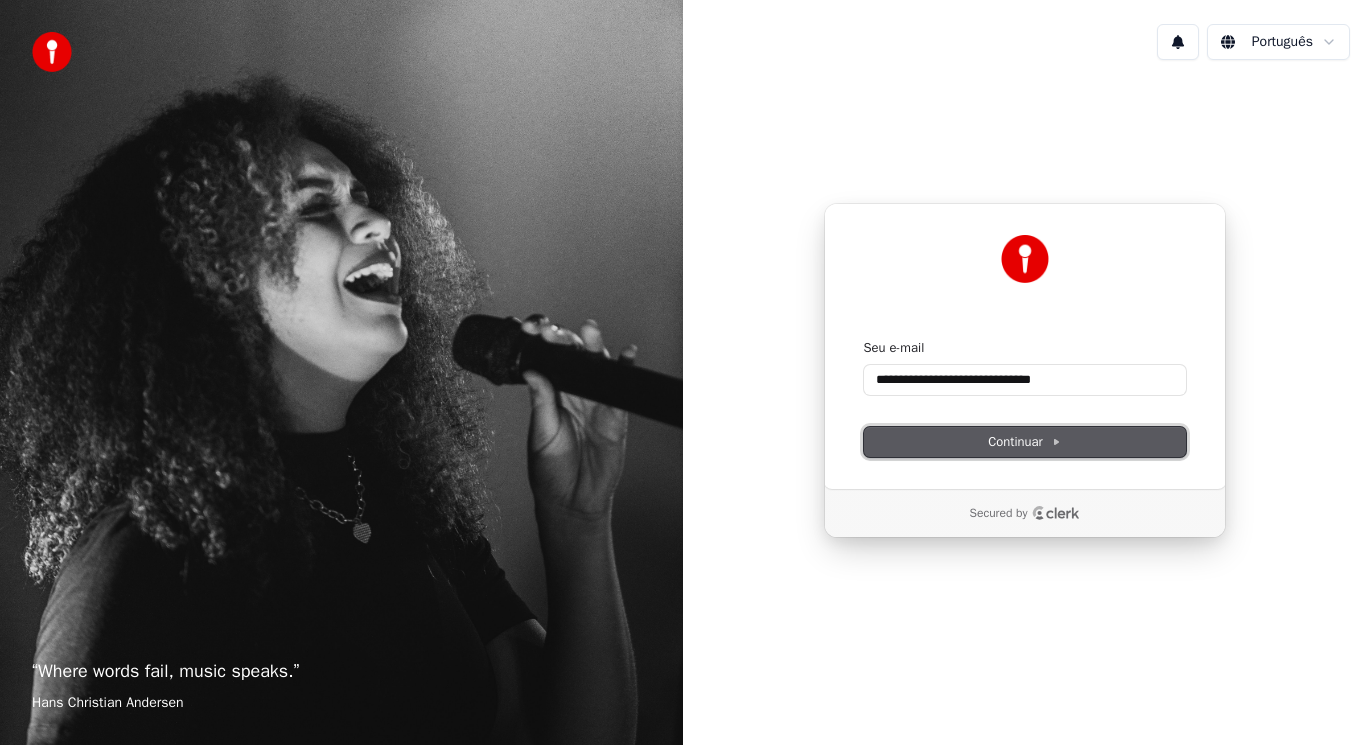 click on "Continuar" at bounding box center (1024, 442) 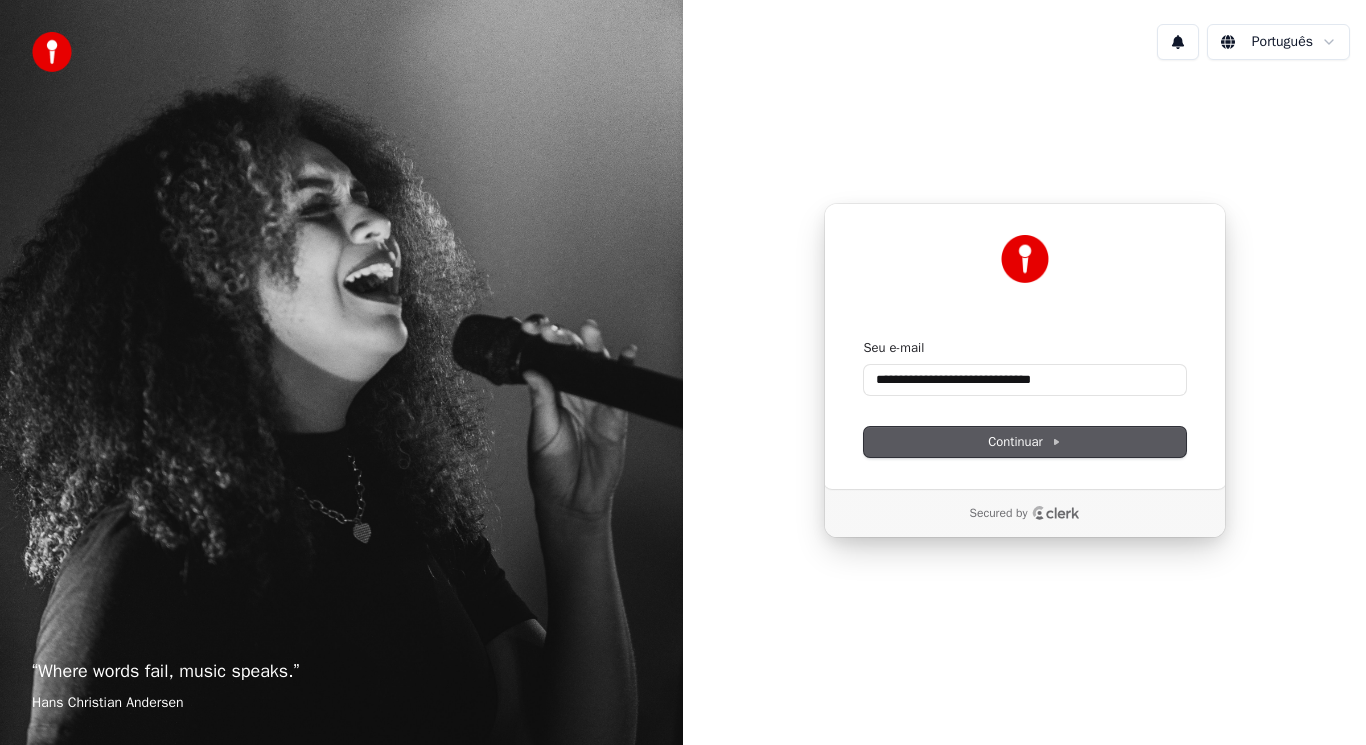 type on "**********" 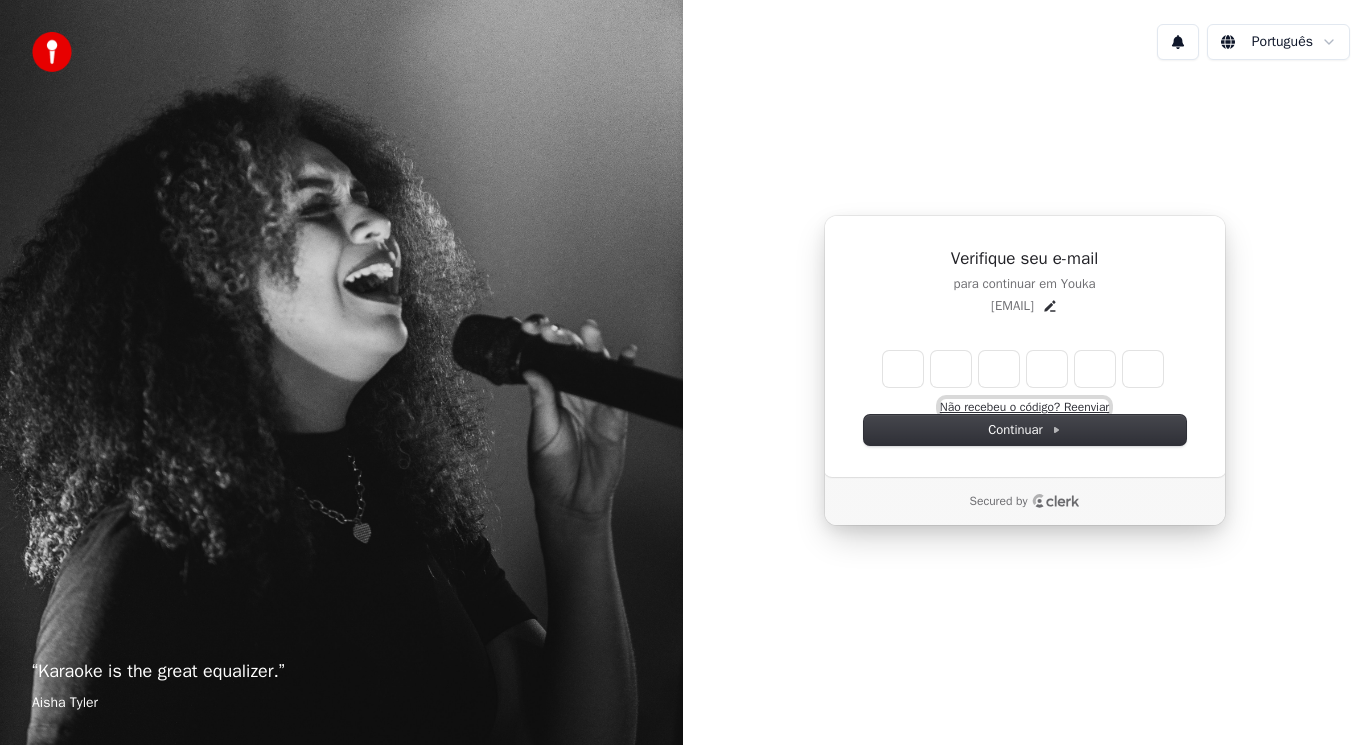 click on "Não recebeu o código? Reenviar" at bounding box center [1024, 407] 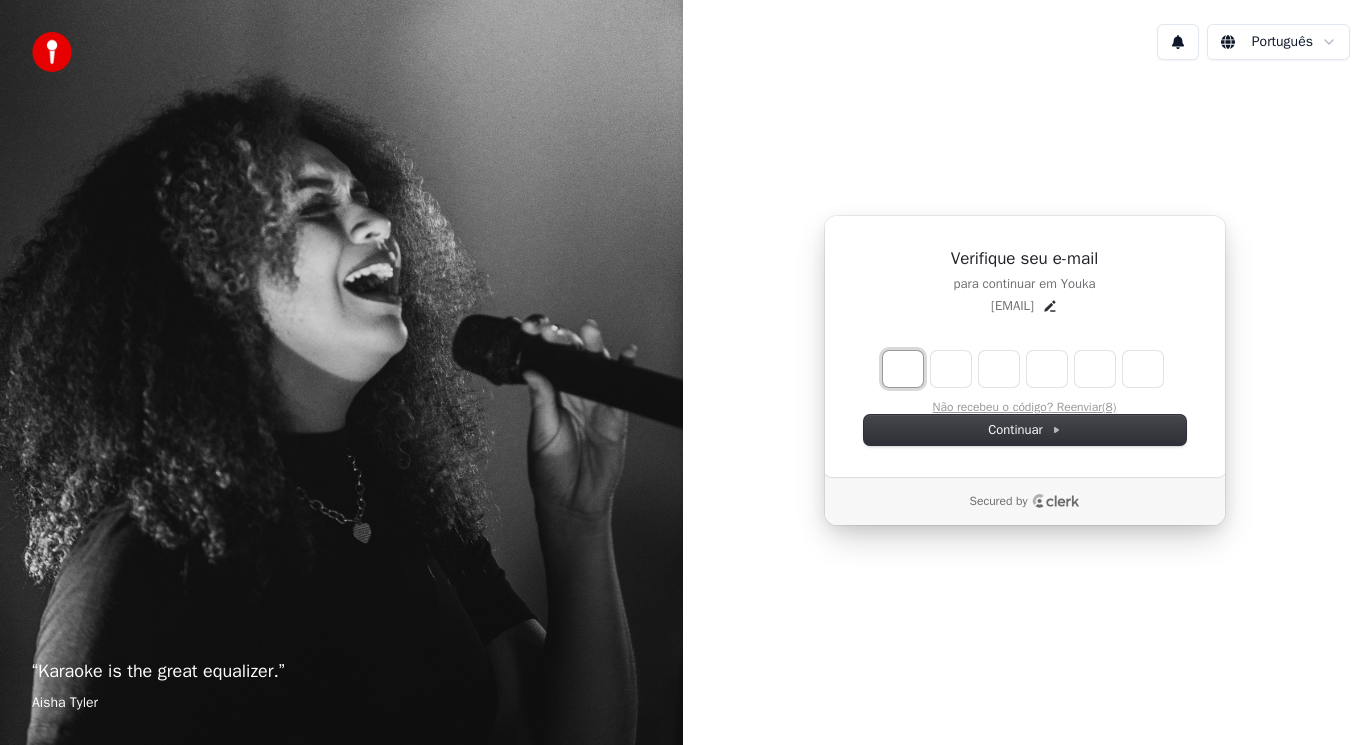 type on "*" 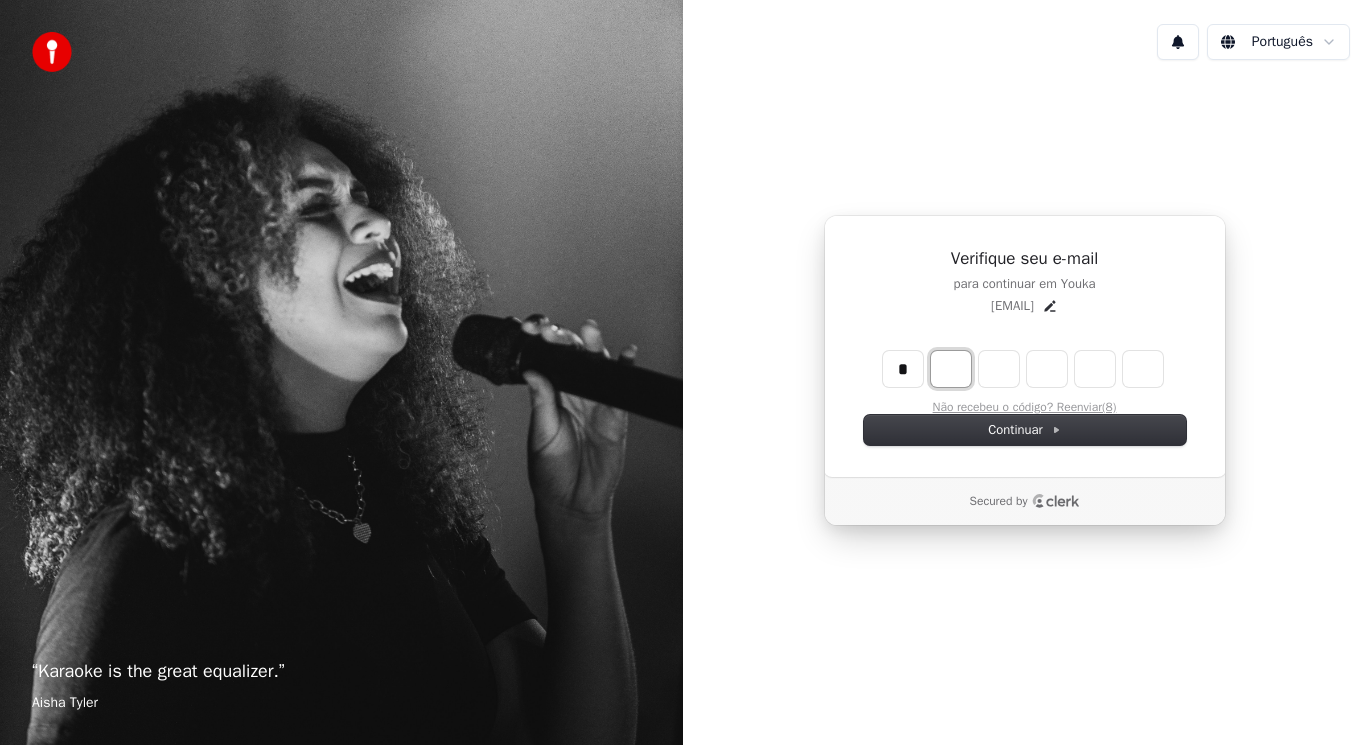 type on "*" 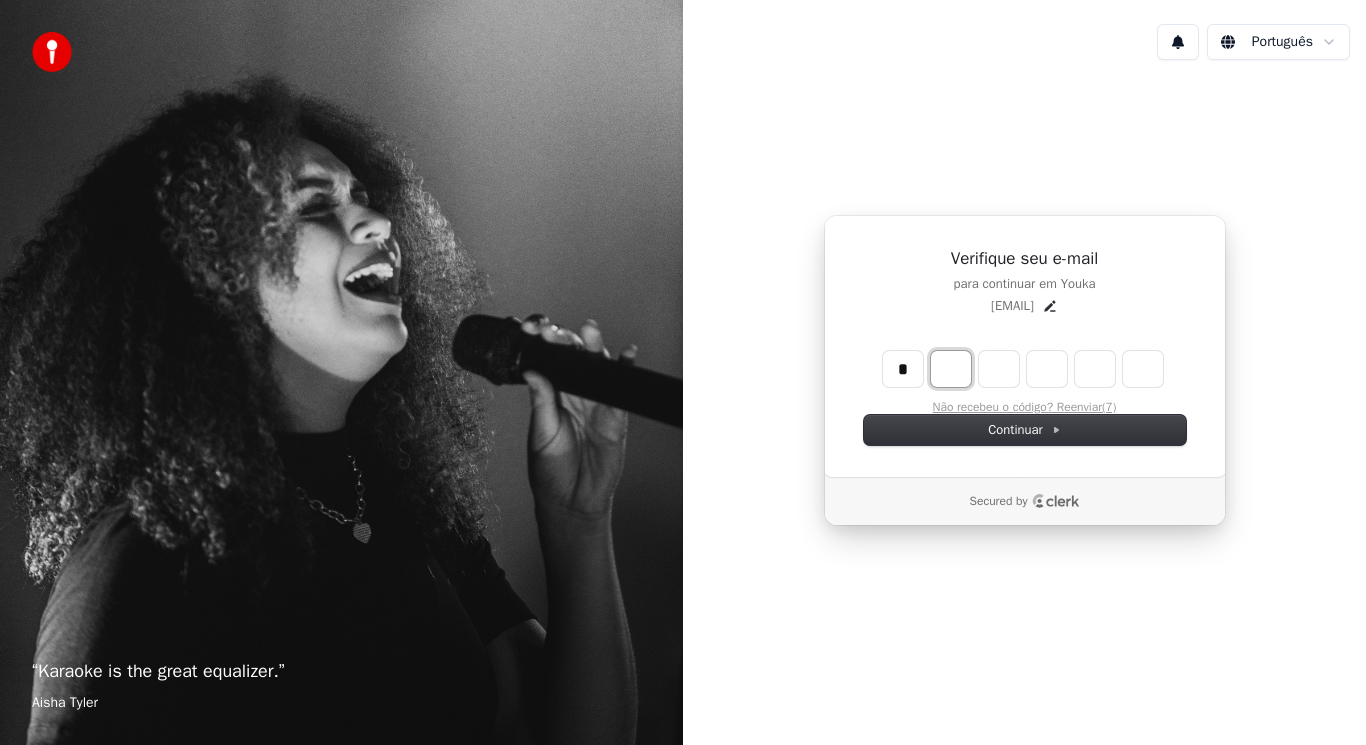 type on "*" 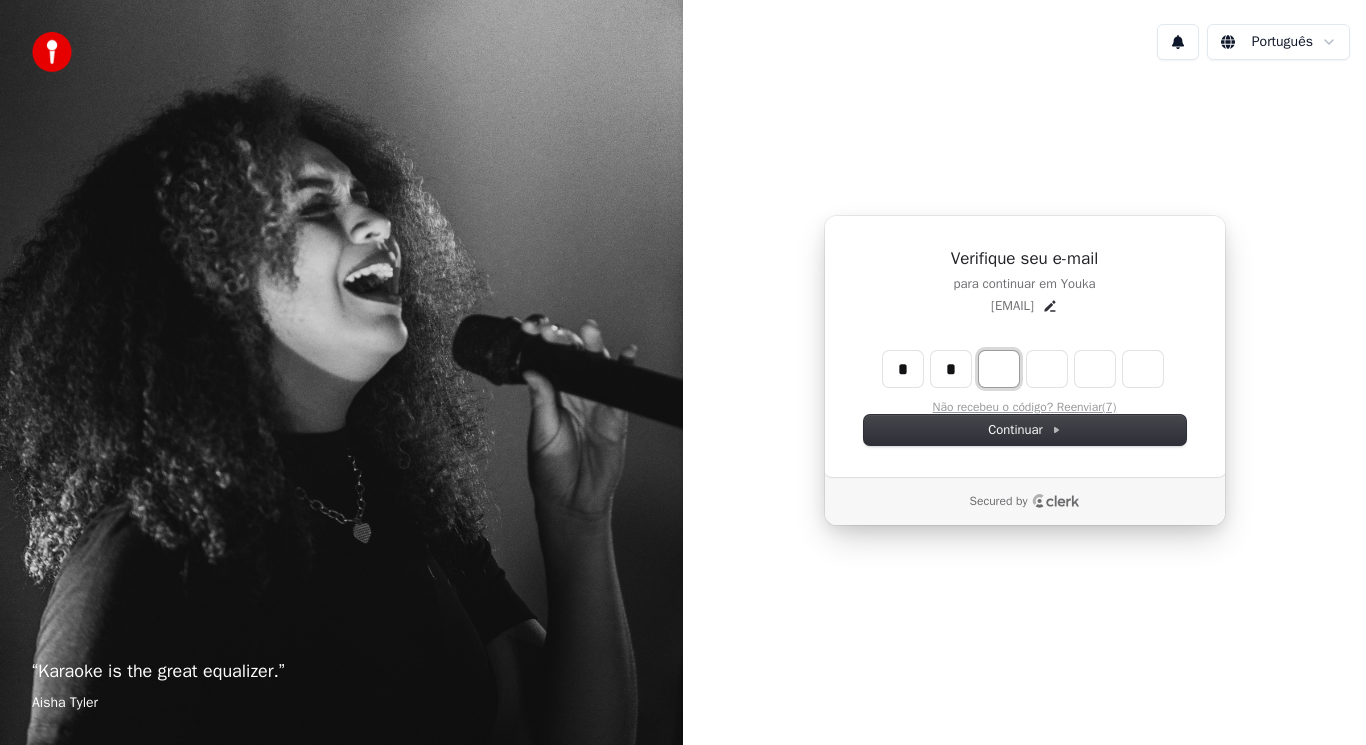 type on "**" 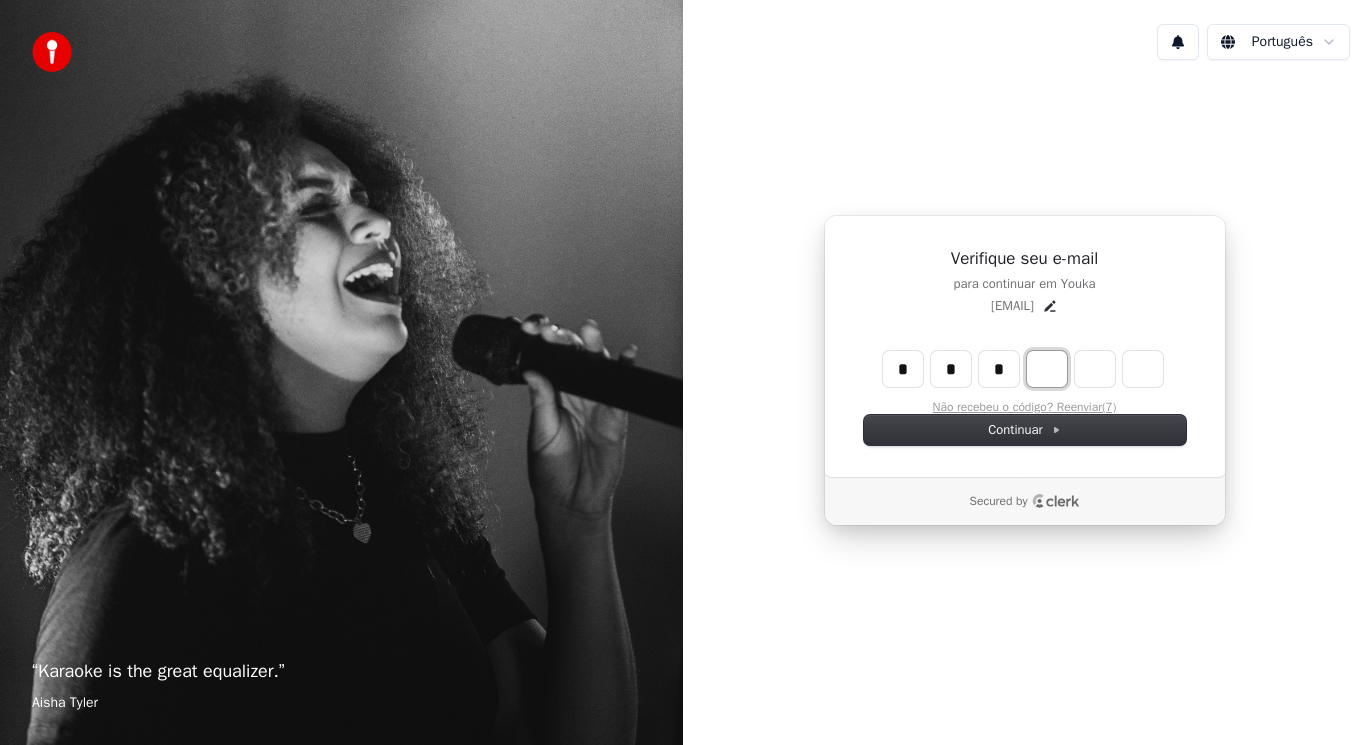 type on "***" 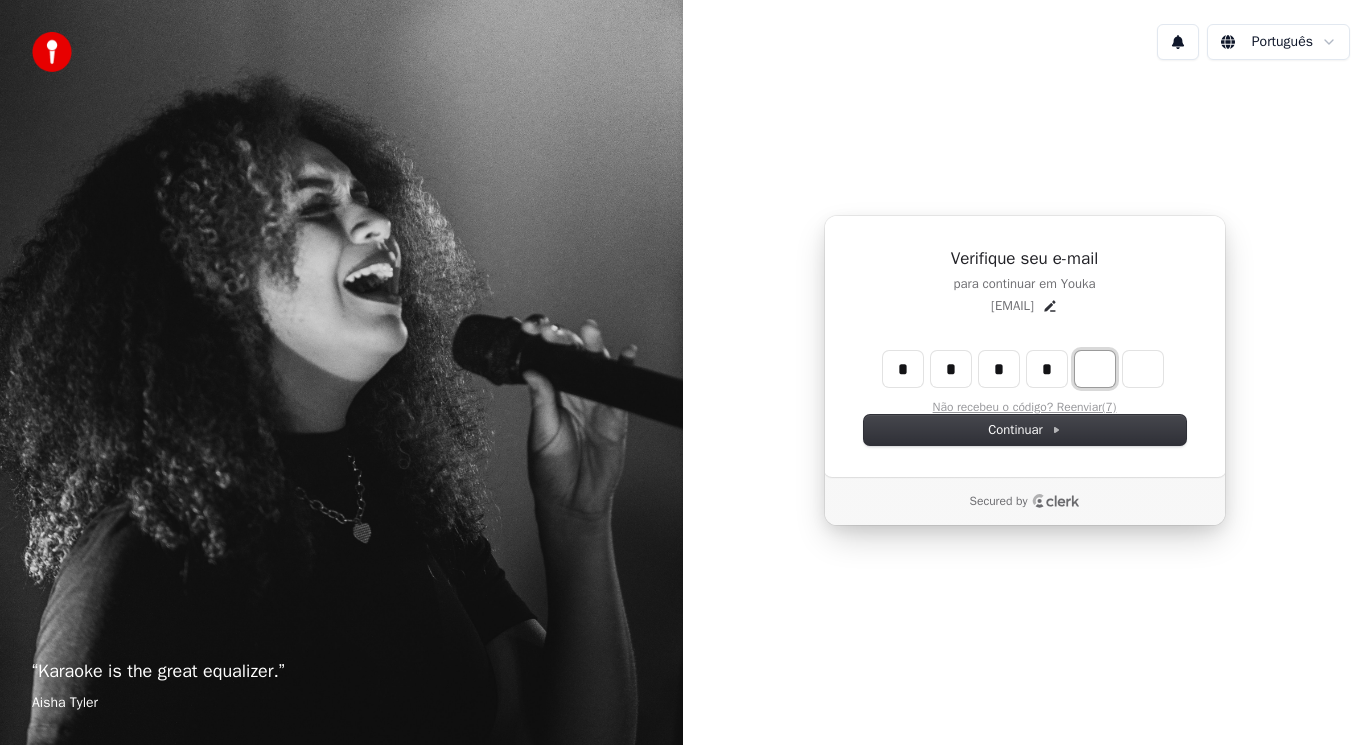 type on "****" 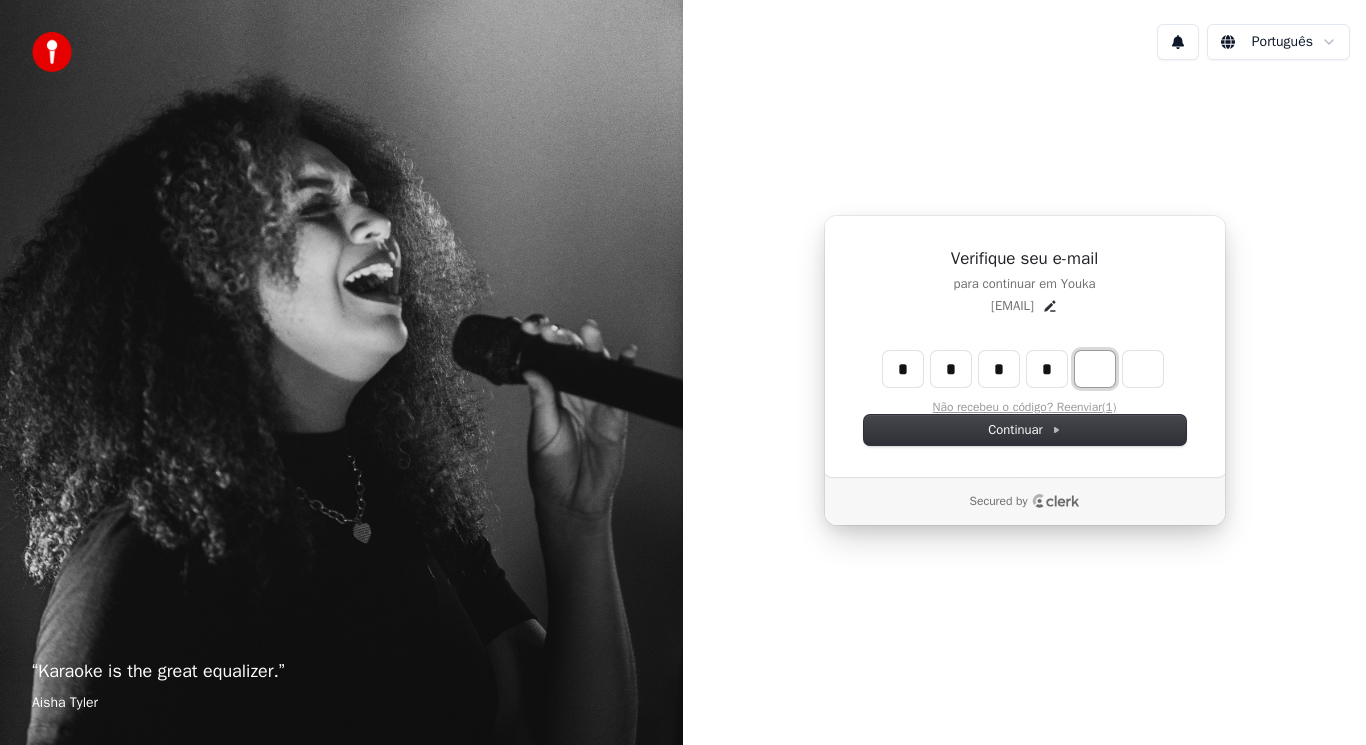 type on "*" 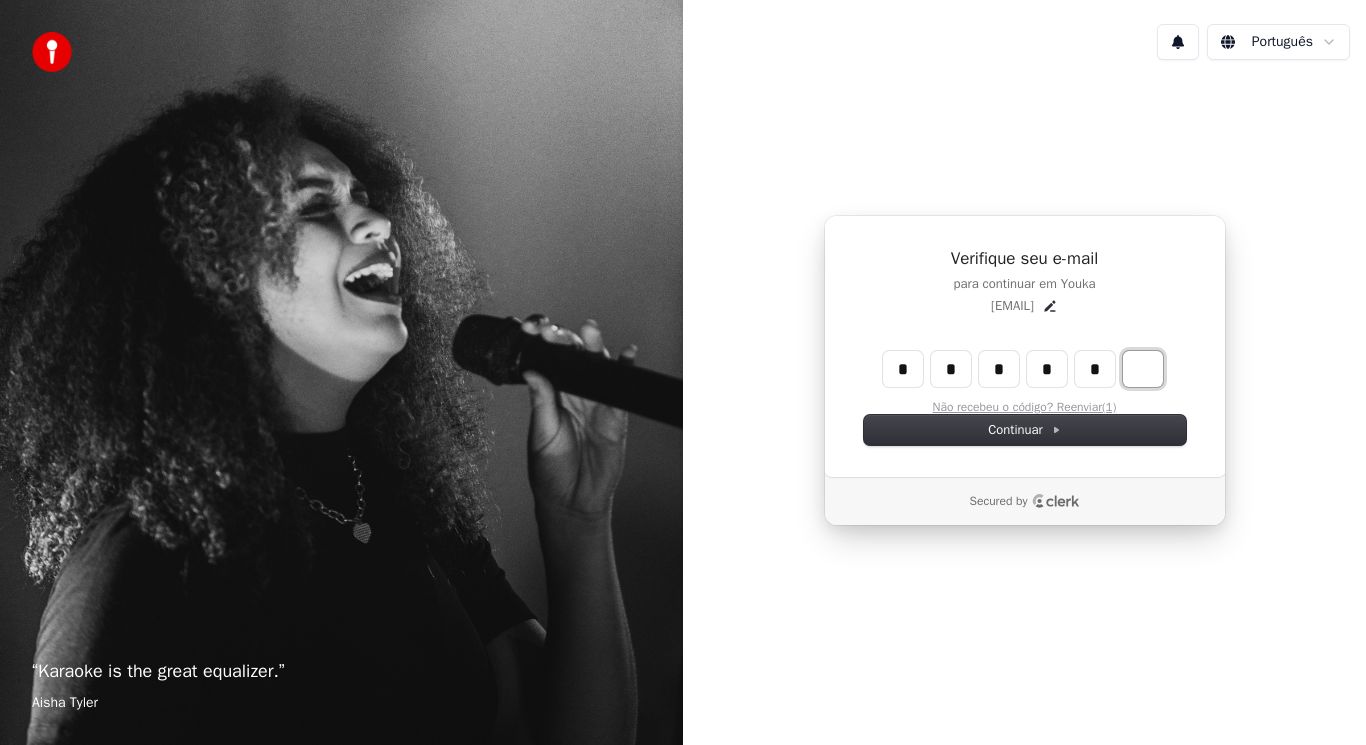 type on "******" 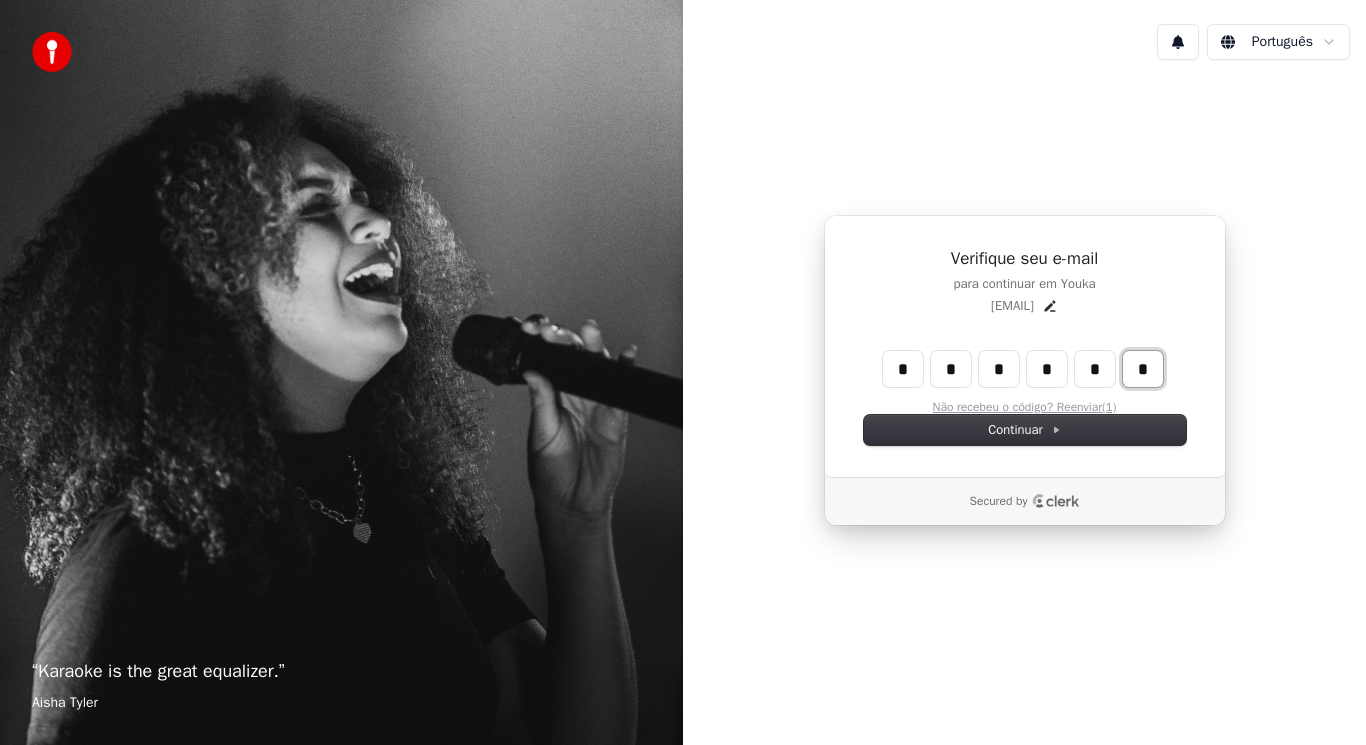 type on "*" 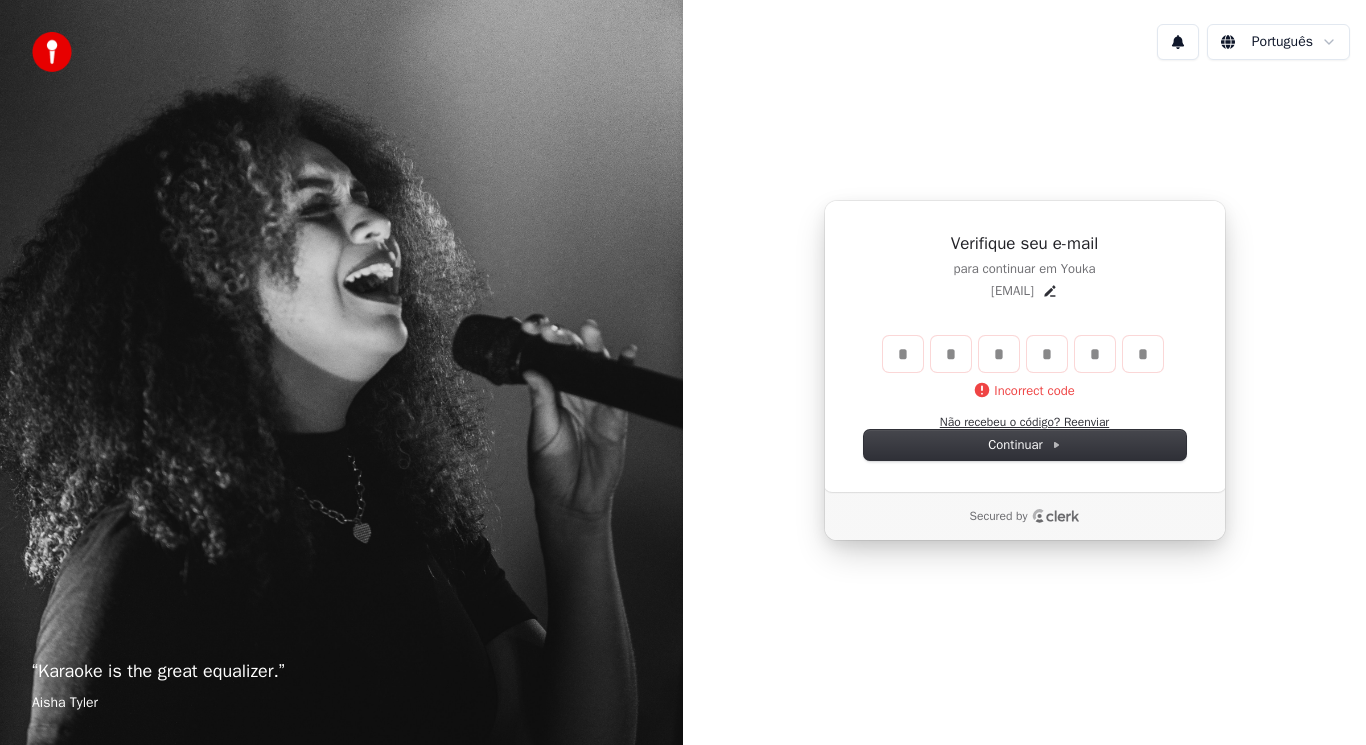 type 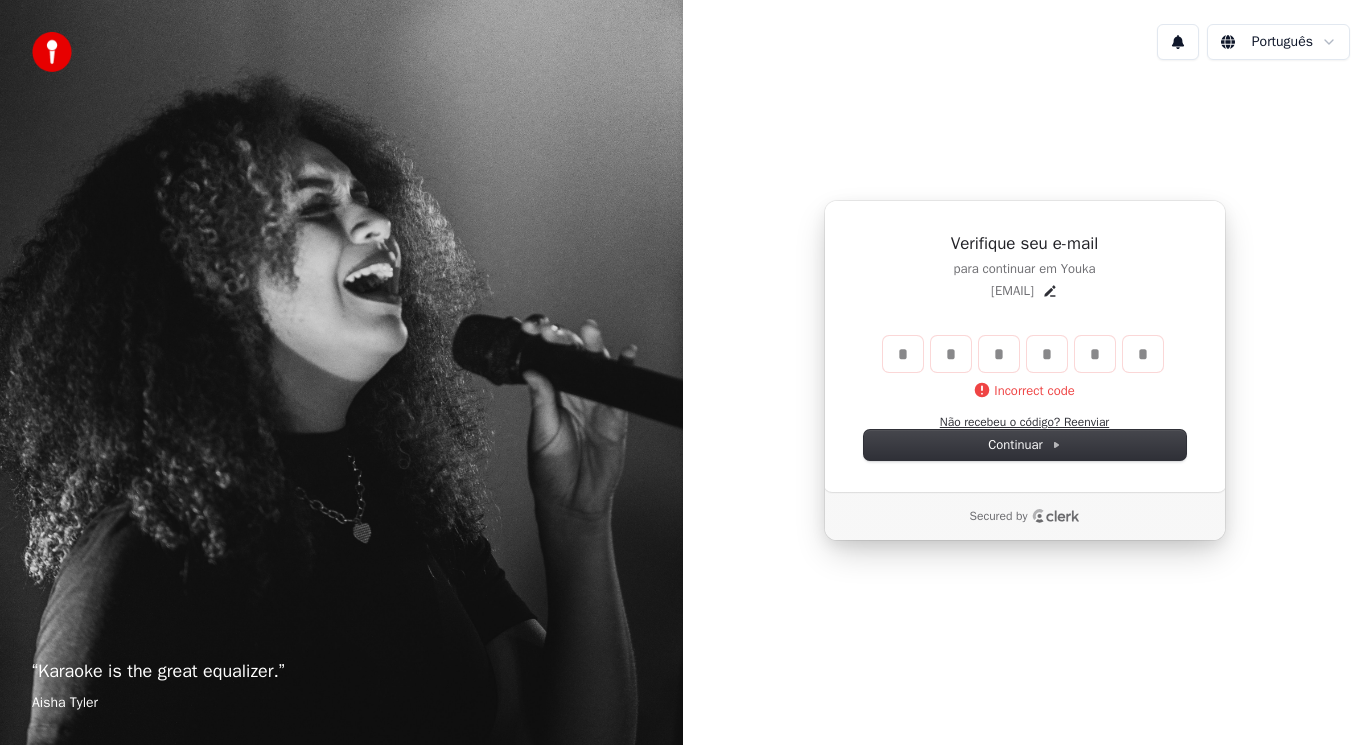 type 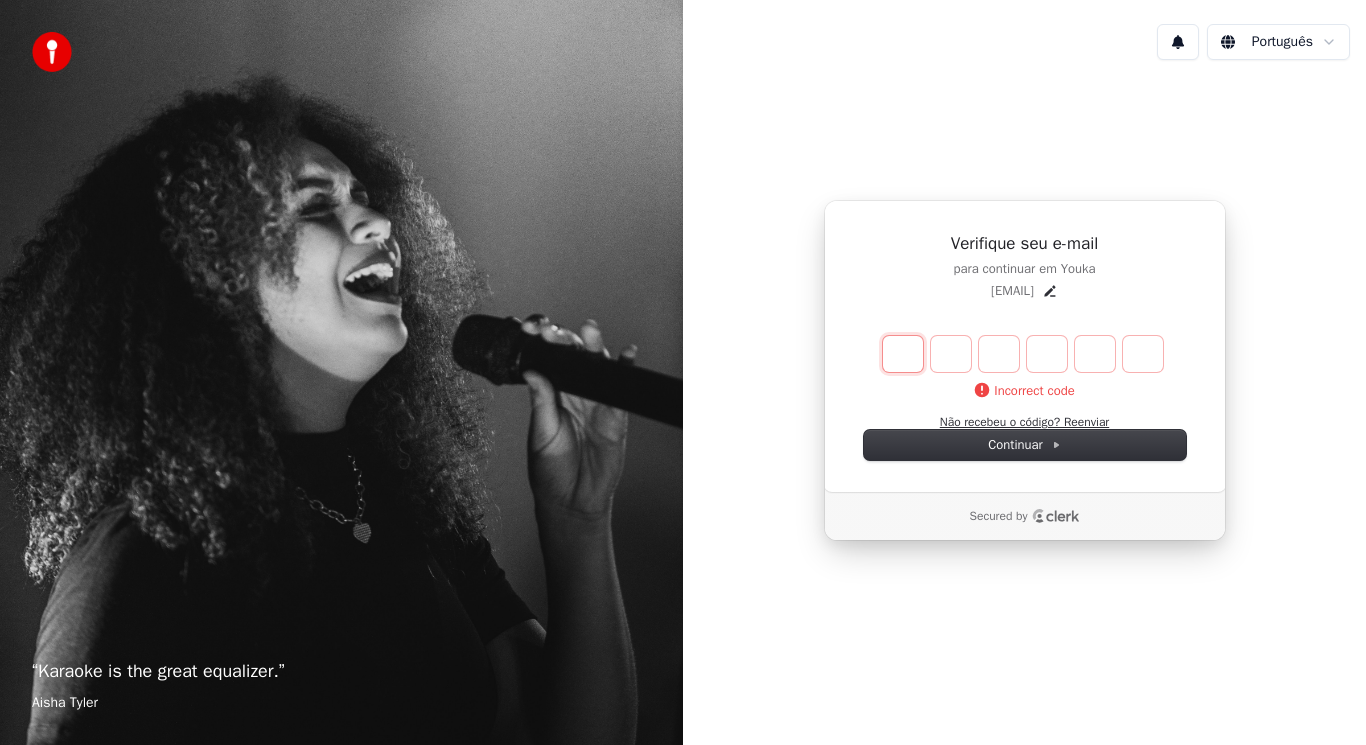 type on "*" 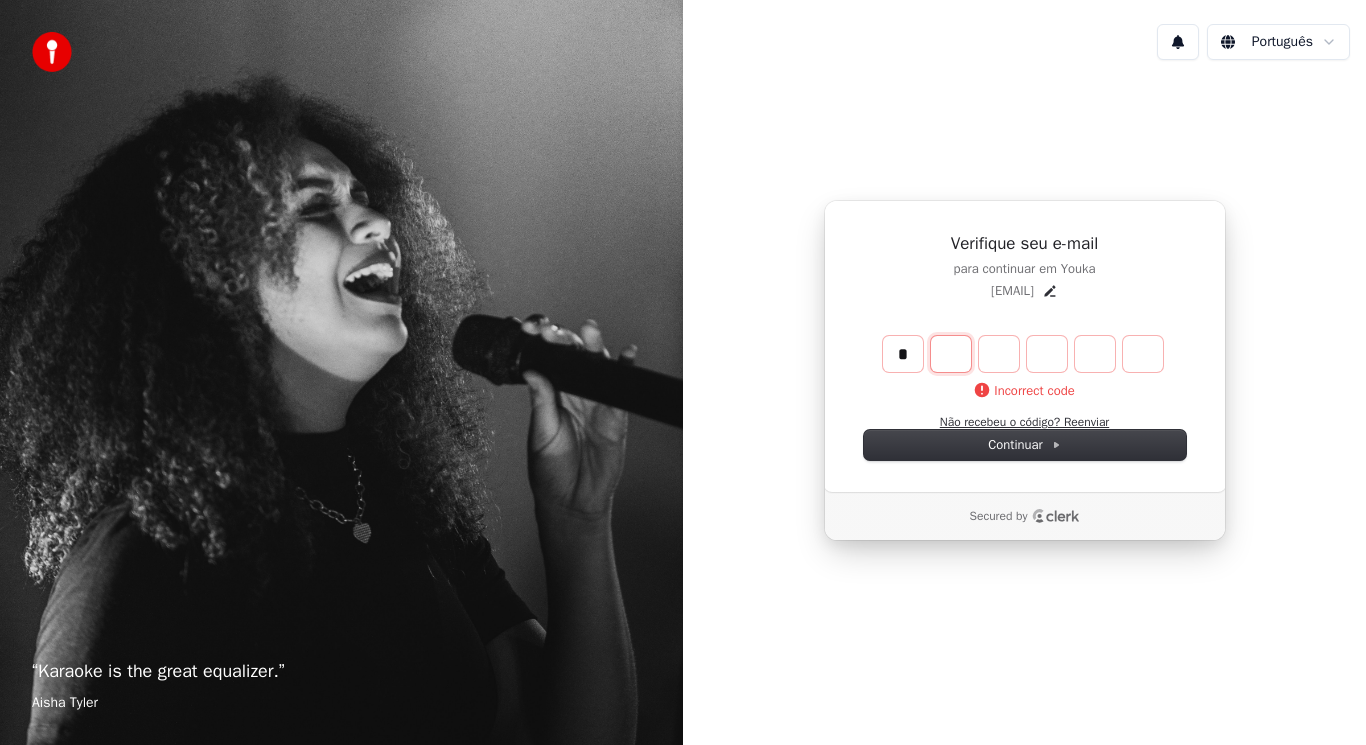 type on "*" 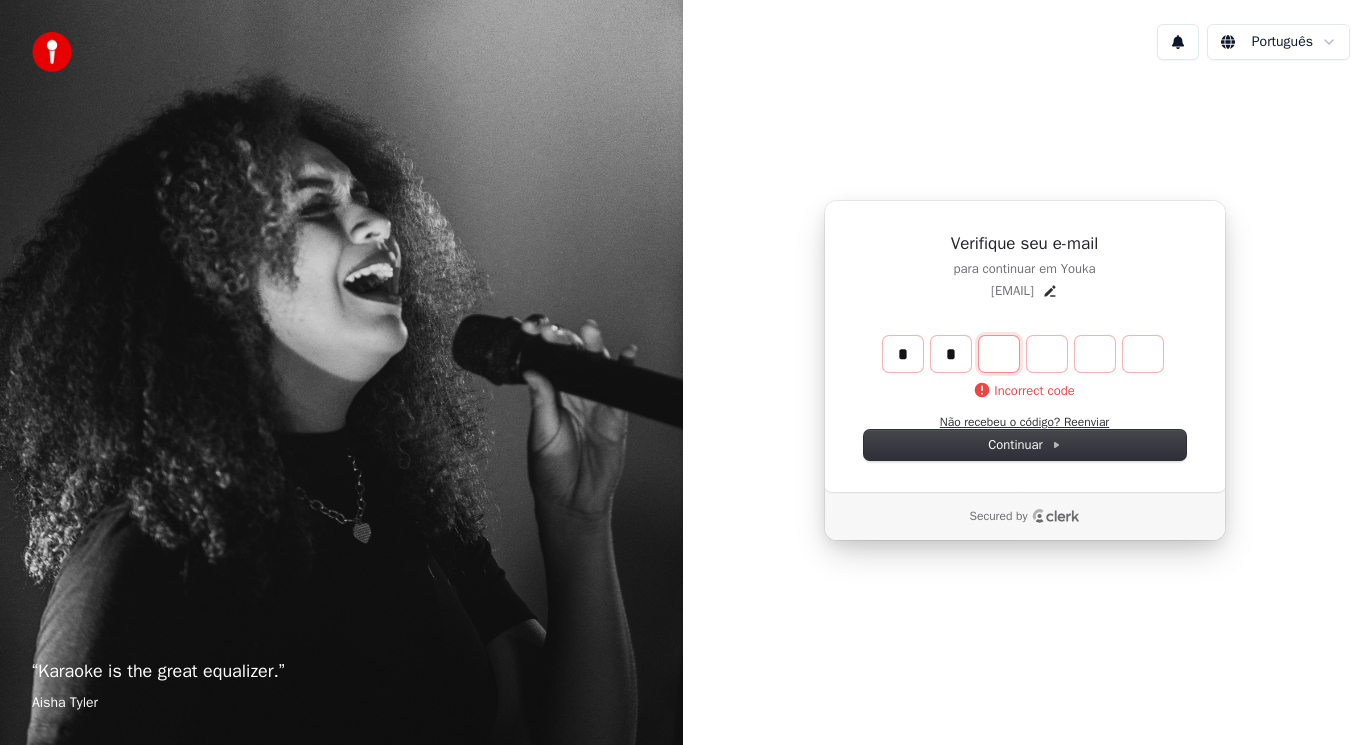 type on "**" 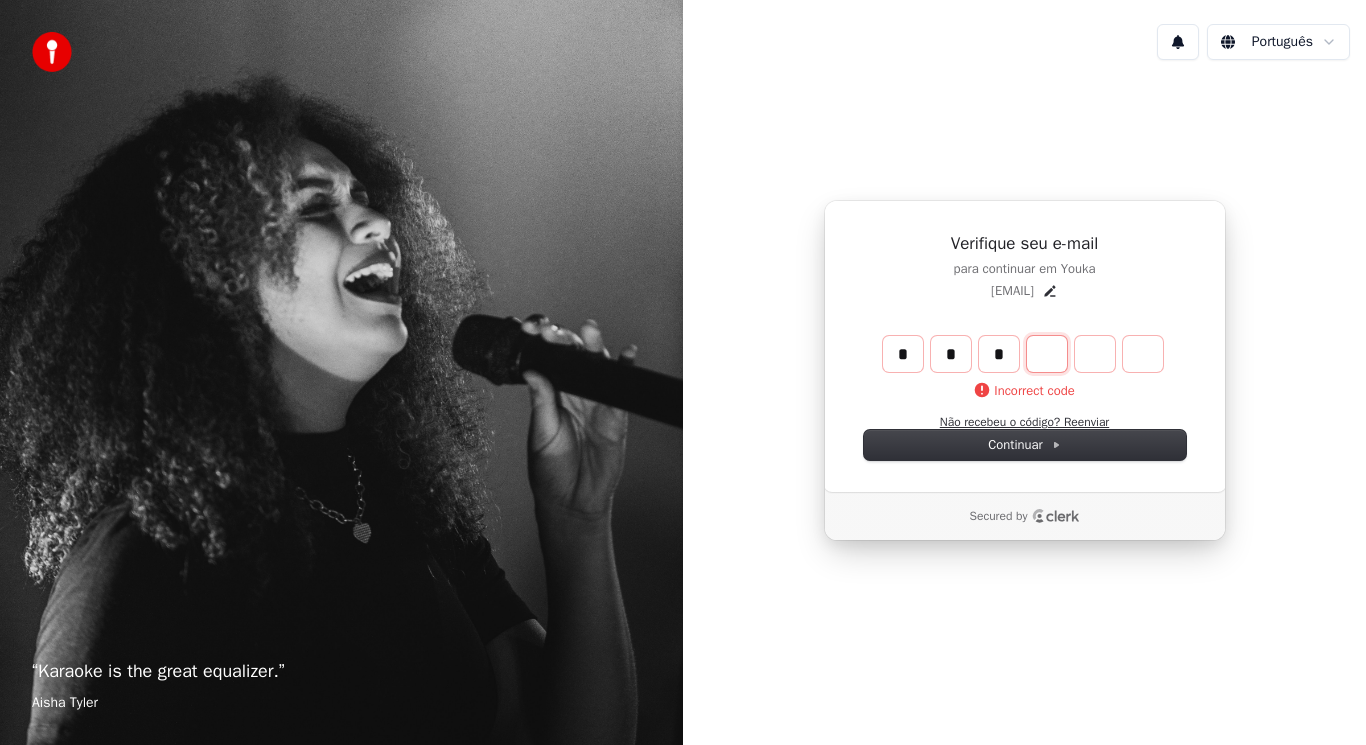 type on "***" 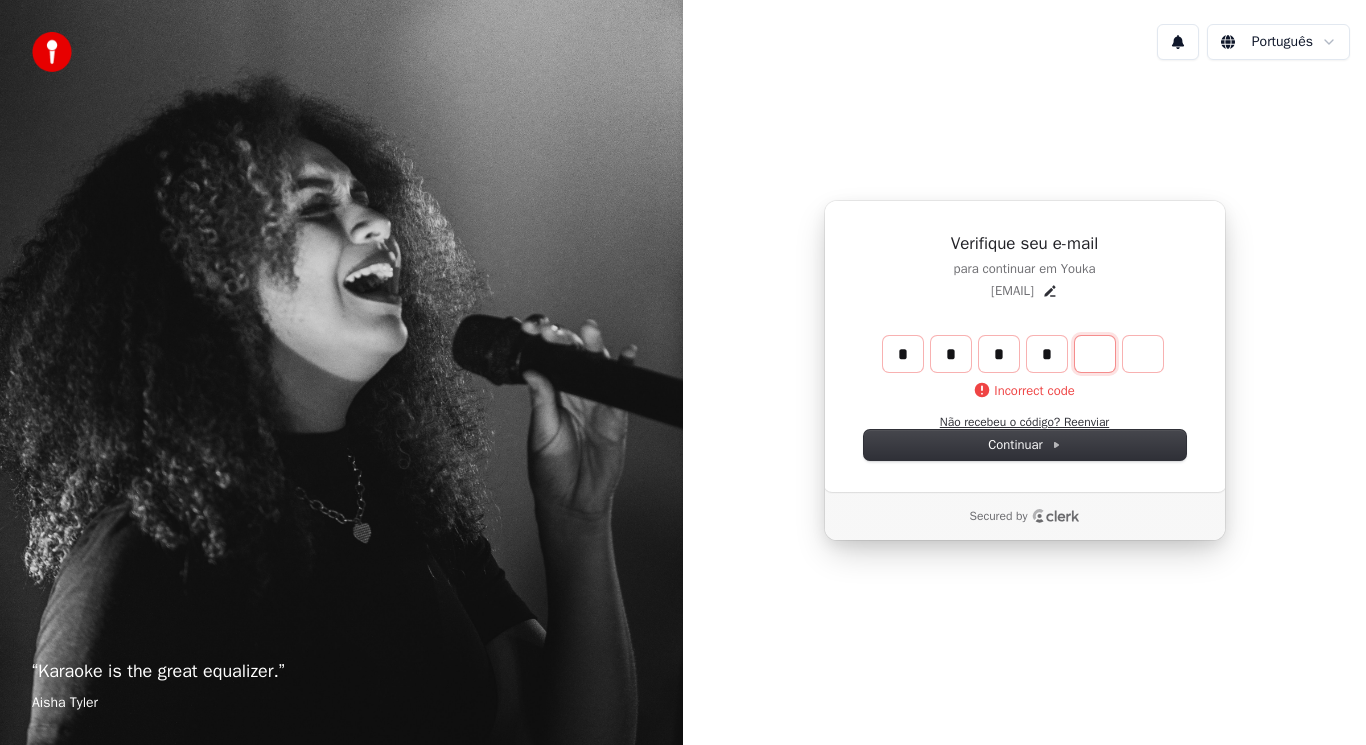 type on "****" 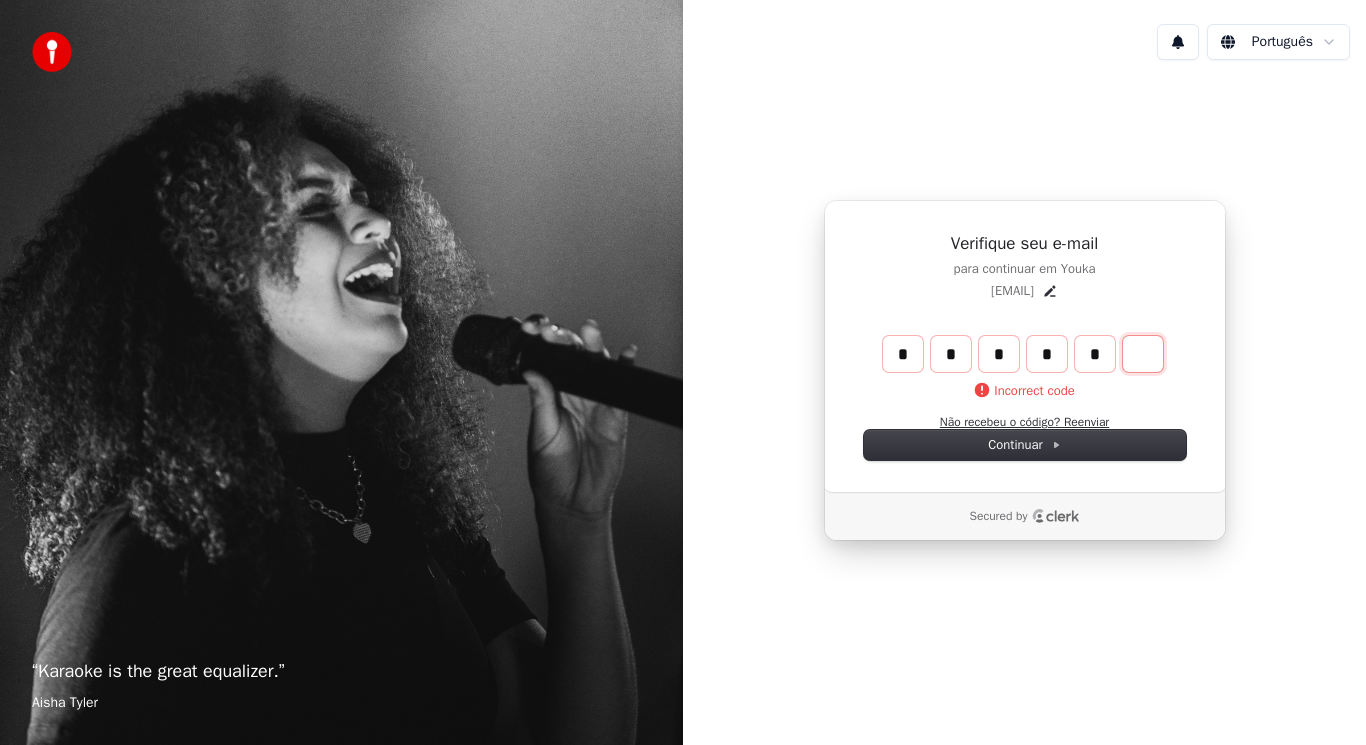 type on "******" 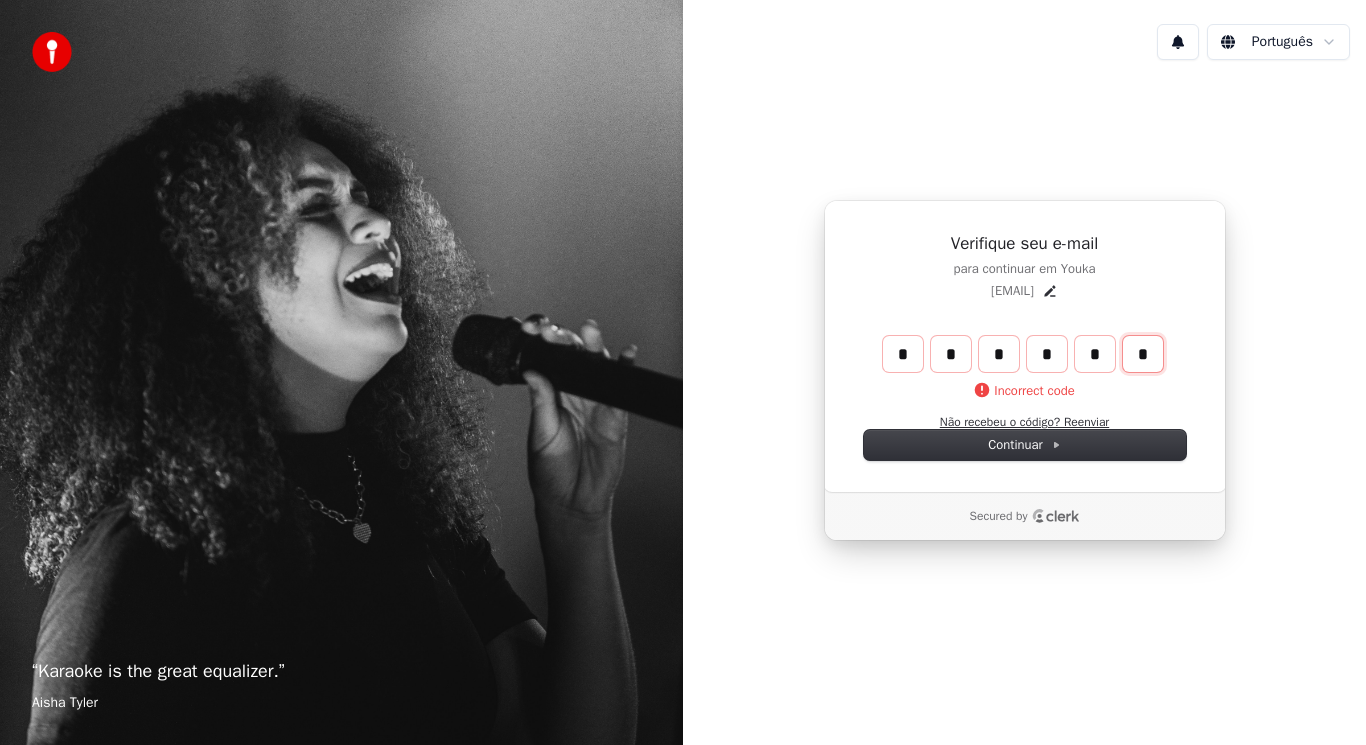 type on "*" 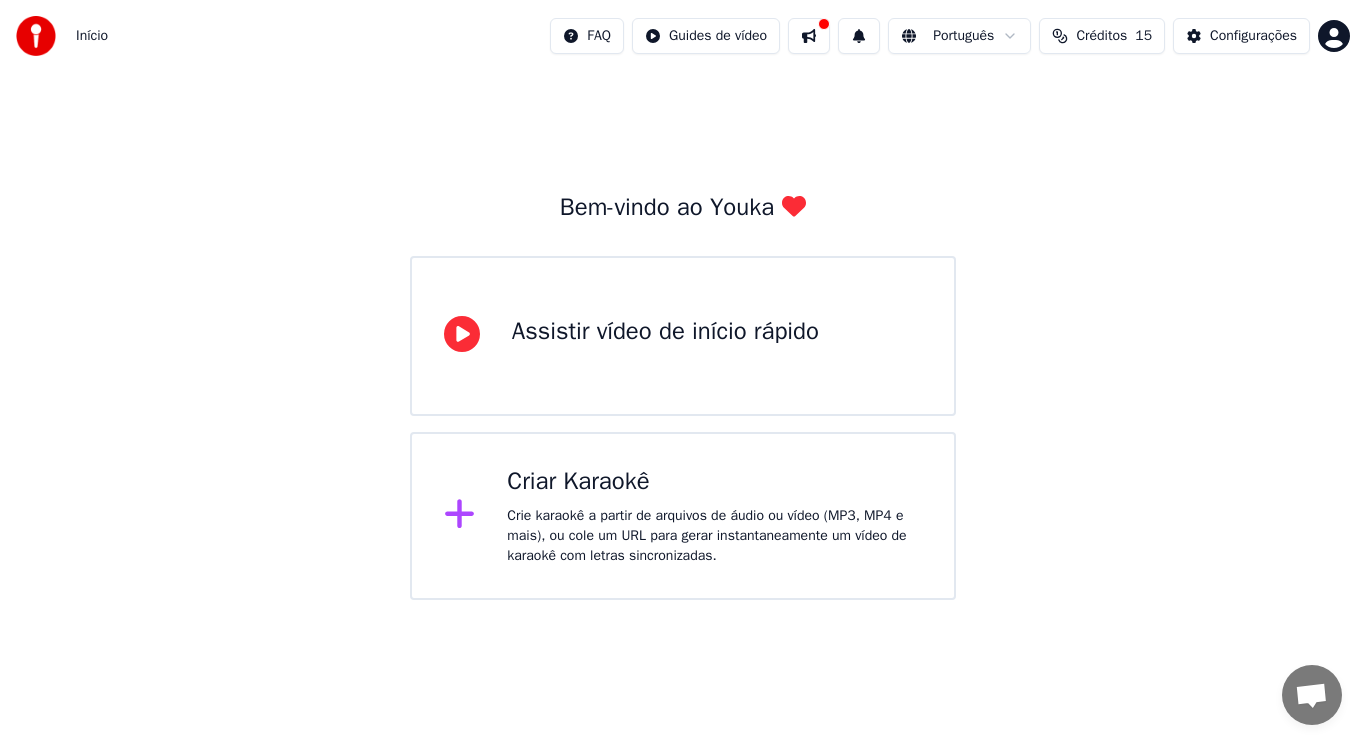 click on "Crie karaokê a partir de arquivos de áudio ou vídeo (MP3, MP4 e mais), ou cole um URL para gerar instantaneamente um vídeo de karaokê com letras sincronizadas." at bounding box center [714, 536] 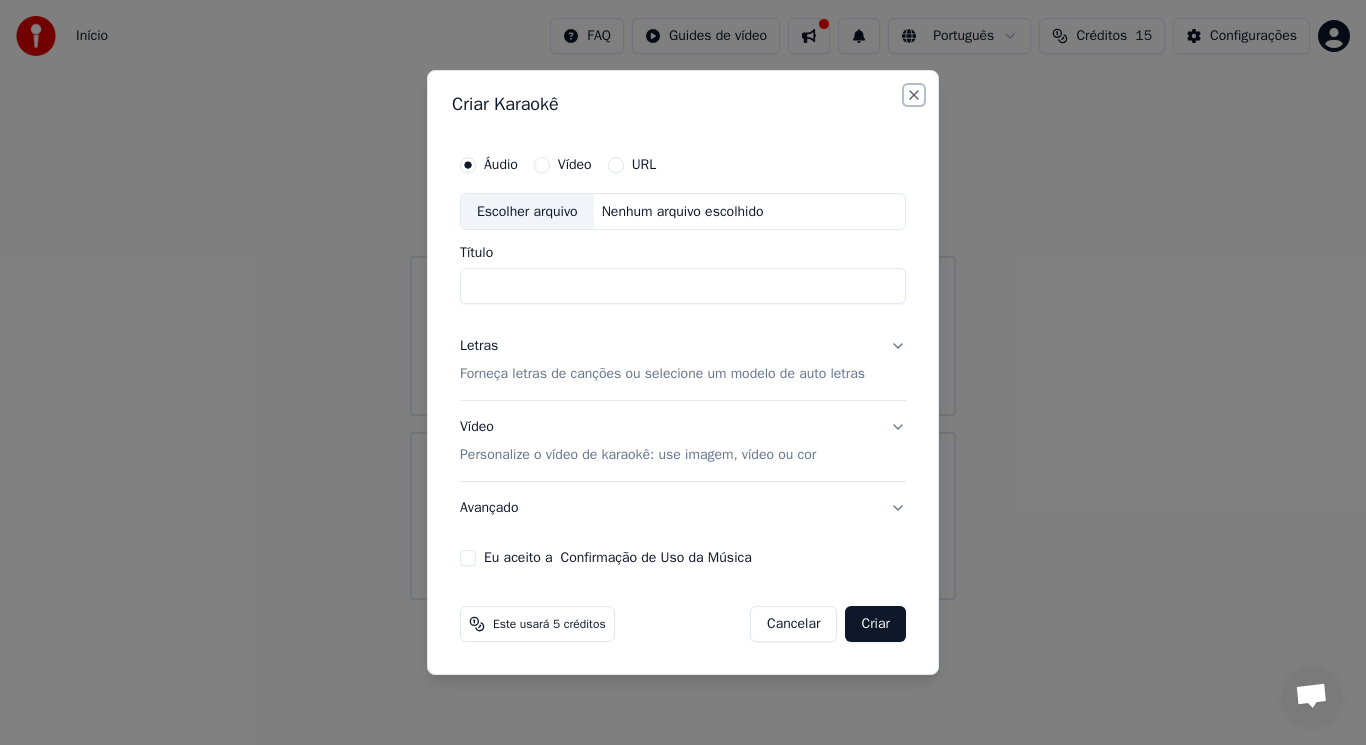 click on "Close" at bounding box center (914, 95) 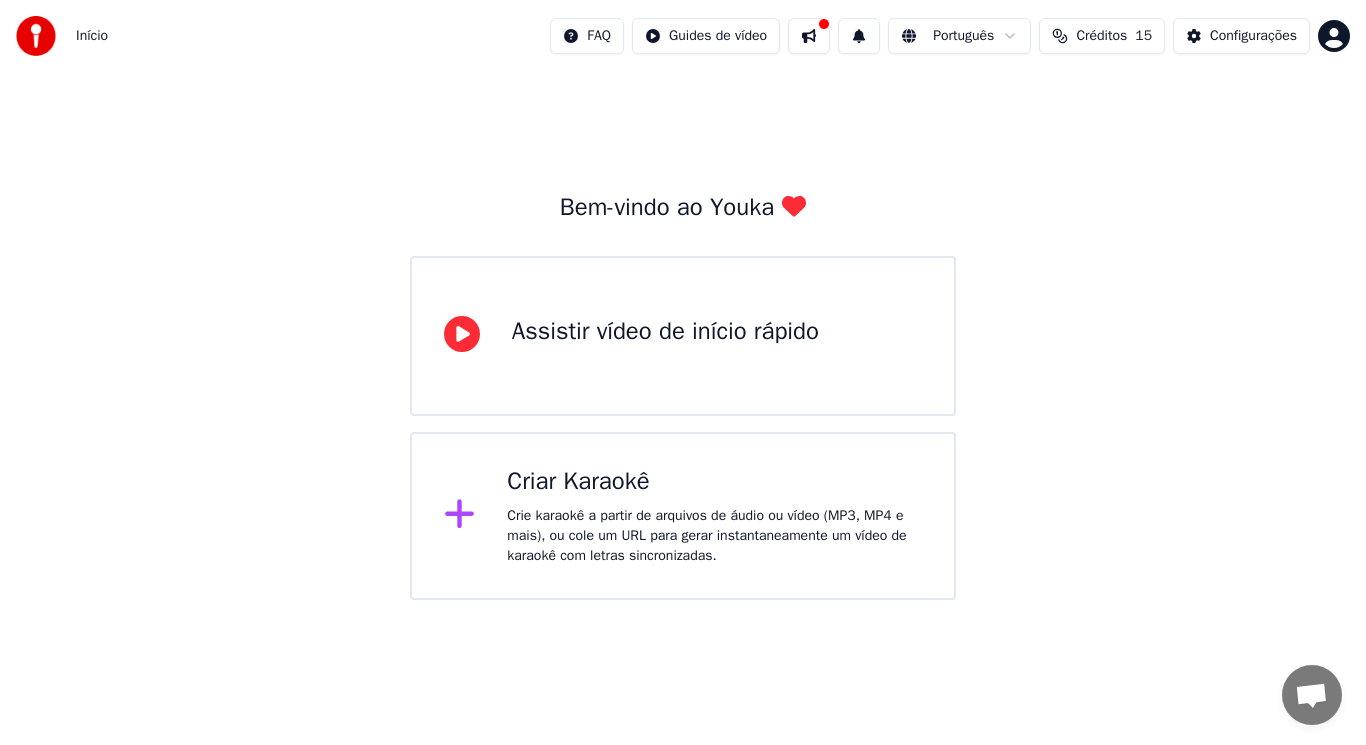 click on "Assistir vídeo de início rápido" at bounding box center [665, 336] 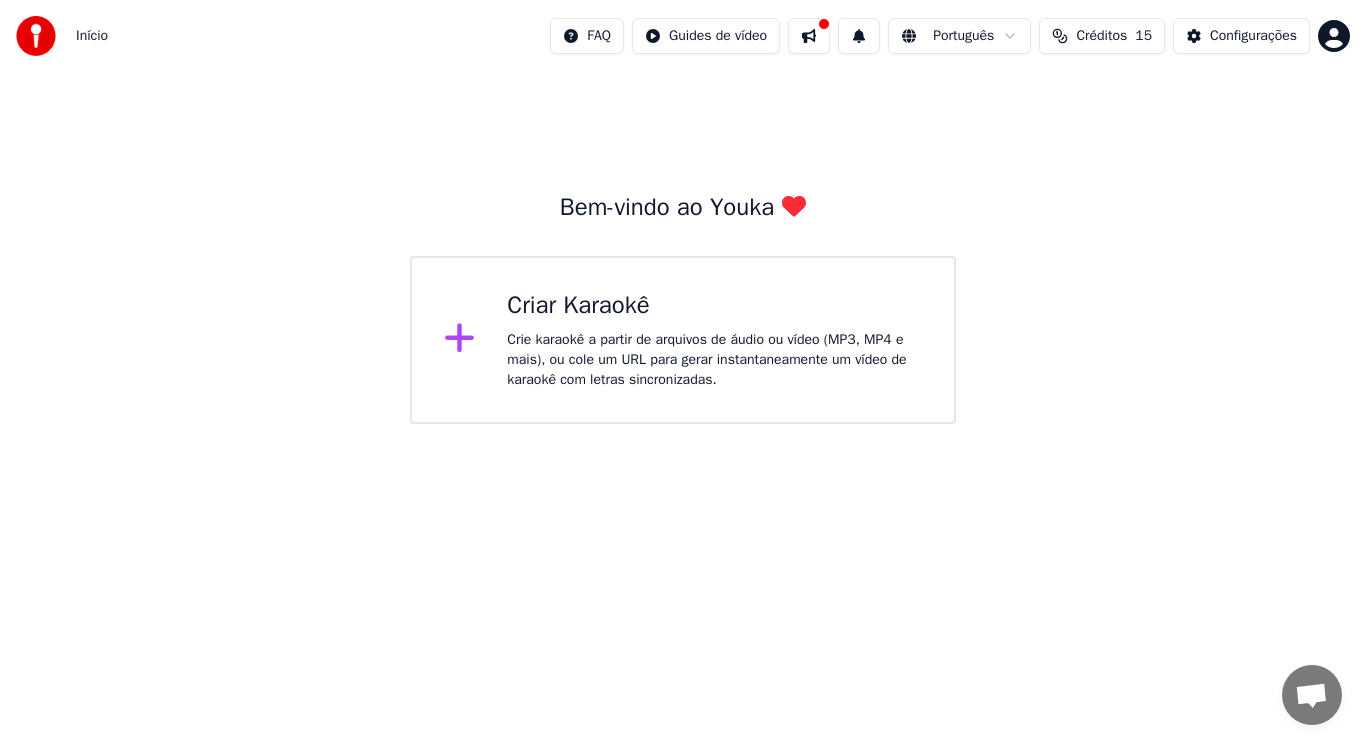 click on "Créditos 15" at bounding box center (1102, 36) 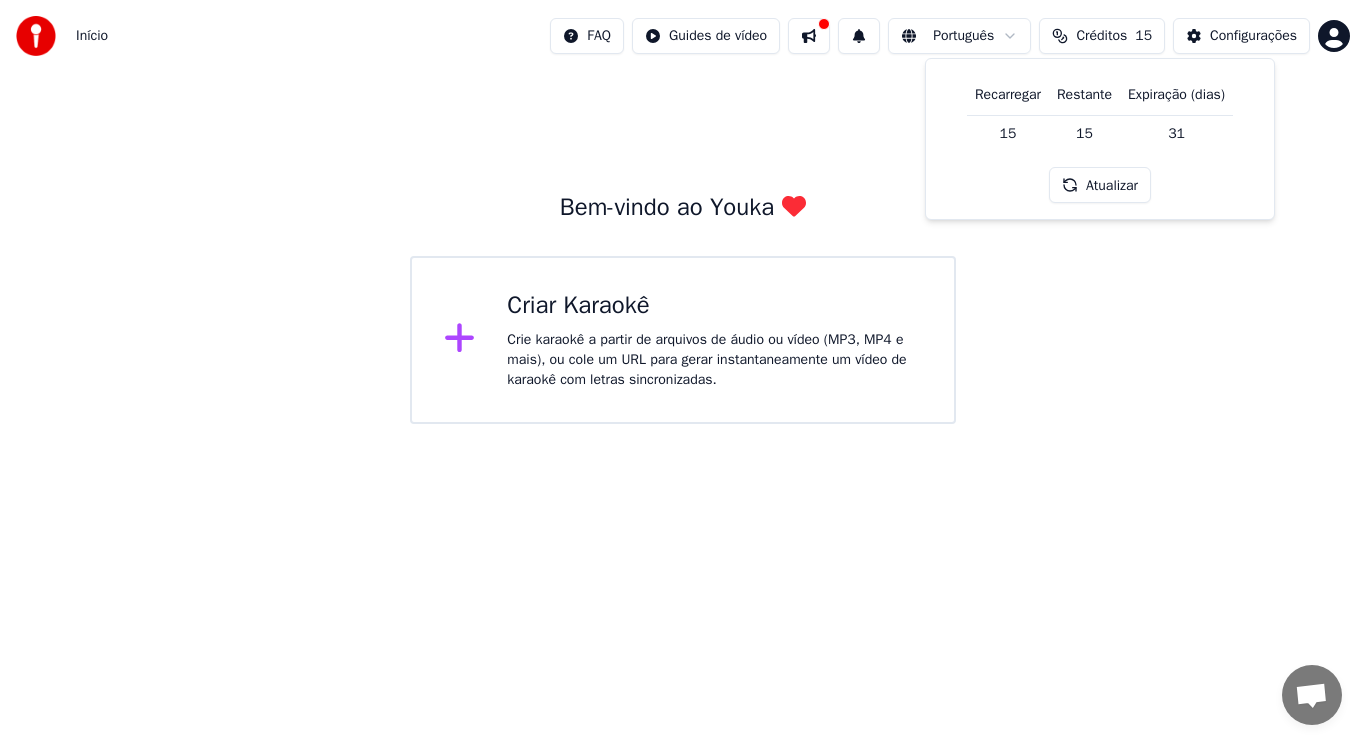 click on "Bem-vindo ao Youka Criar Karaokê Crie karaokê a partir de arquivos de áudio ou vídeo (MP3, MP4 e mais), ou cole um URL para gerar instantaneamente um vídeo de karaokê com letras sincronizadas." at bounding box center [683, 248] 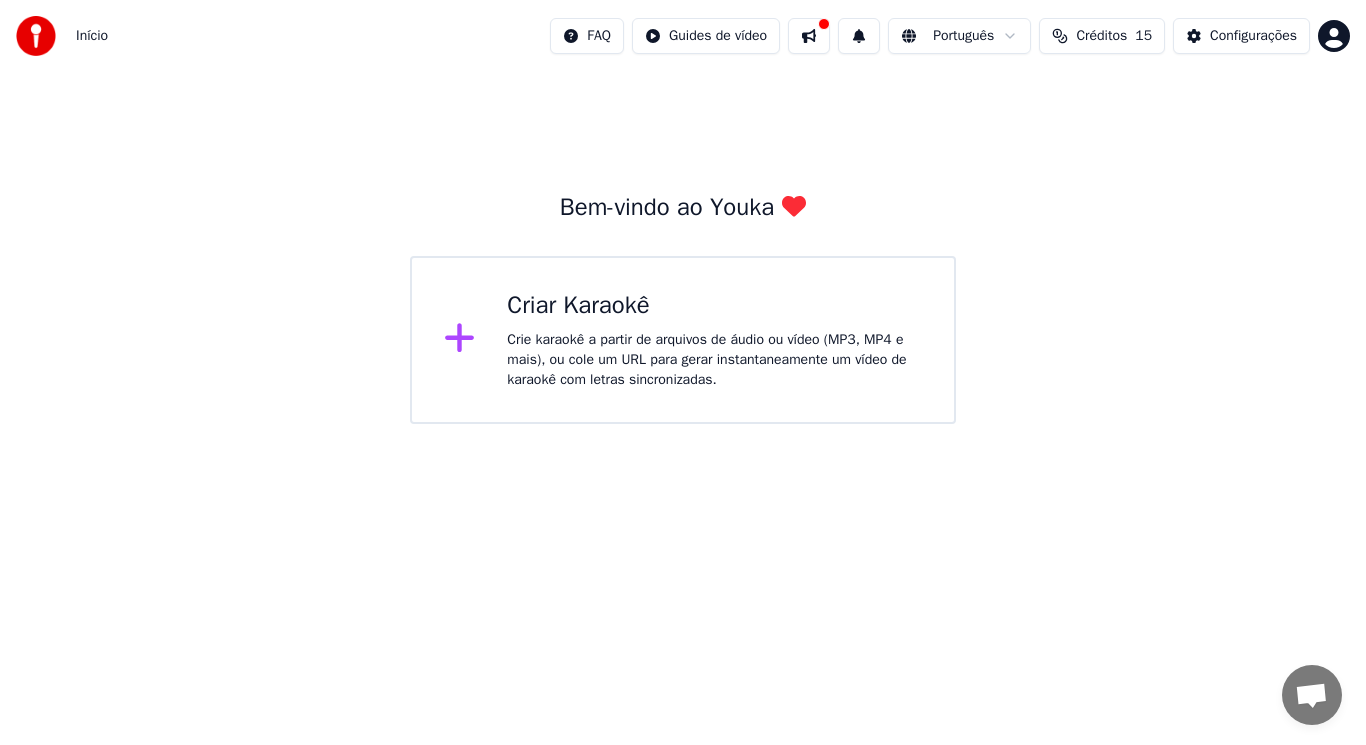 click on "Início FAQ Guides de vídeo Português Créditos 15 Configurações Bem-vindo ao Youka Criar Karaokê Crie karaokê a partir de arquivos de áudio ou vídeo (MP3, MP4 e mais), ou cole um URL para gerar instantaneamente um vídeo de karaokê com letras sincronizadas." at bounding box center (683, 212) 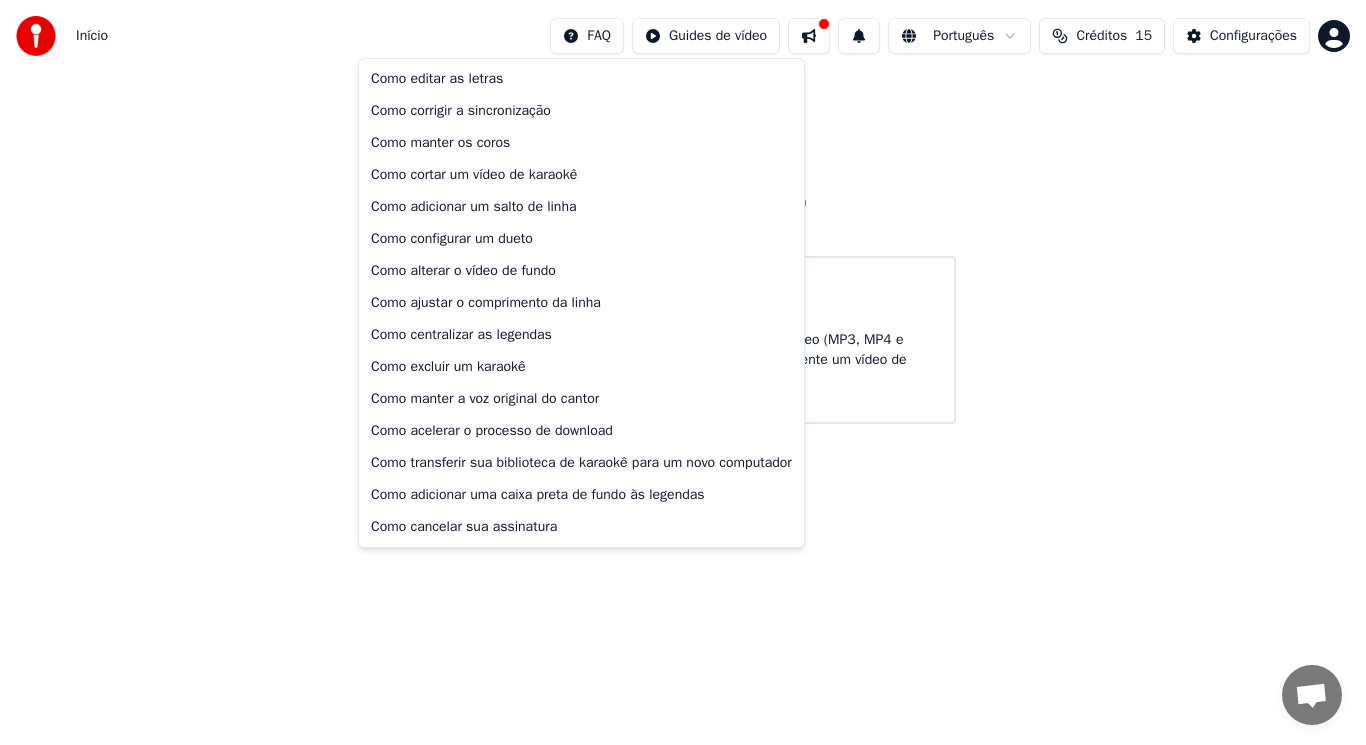 click on "Início FAQ Guides de vídeo Português Créditos 15 Configurações Bem-vindo ao Youka Criar Karaokê Crie karaokê a partir de arquivos de áudio ou vídeo (MP3, MP4 e mais), ou cole um URL para gerar instantaneamente um vídeo de karaokê com letras sincronizadas.
Como editar as letras Como corrigir a sincronização Como manter os coros Como cortar um vídeo de karaokê Como adicionar um salto de linha Como configurar um dueto Como alterar o vídeo de fundo Como ajustar o comprimento da linha Como centralizar as legendas Como excluir um karaokê Como manter a voz original do cantor Como acelerar o processo de download Como transferir sua biblioteca de karaokê para um novo computador Como adicionar uma caixa preta de fundo às legendas Como cancelar sua assinatura" at bounding box center (683, 212) 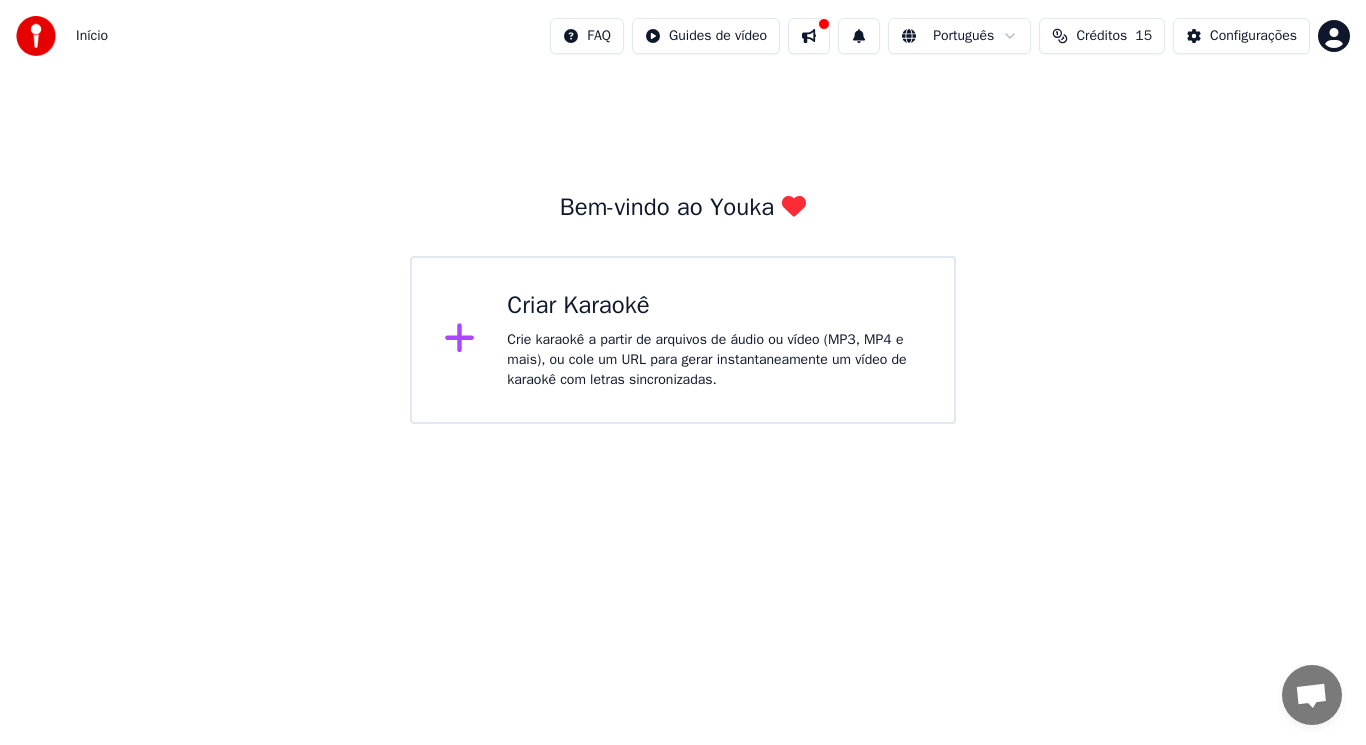 click at bounding box center [859, 36] 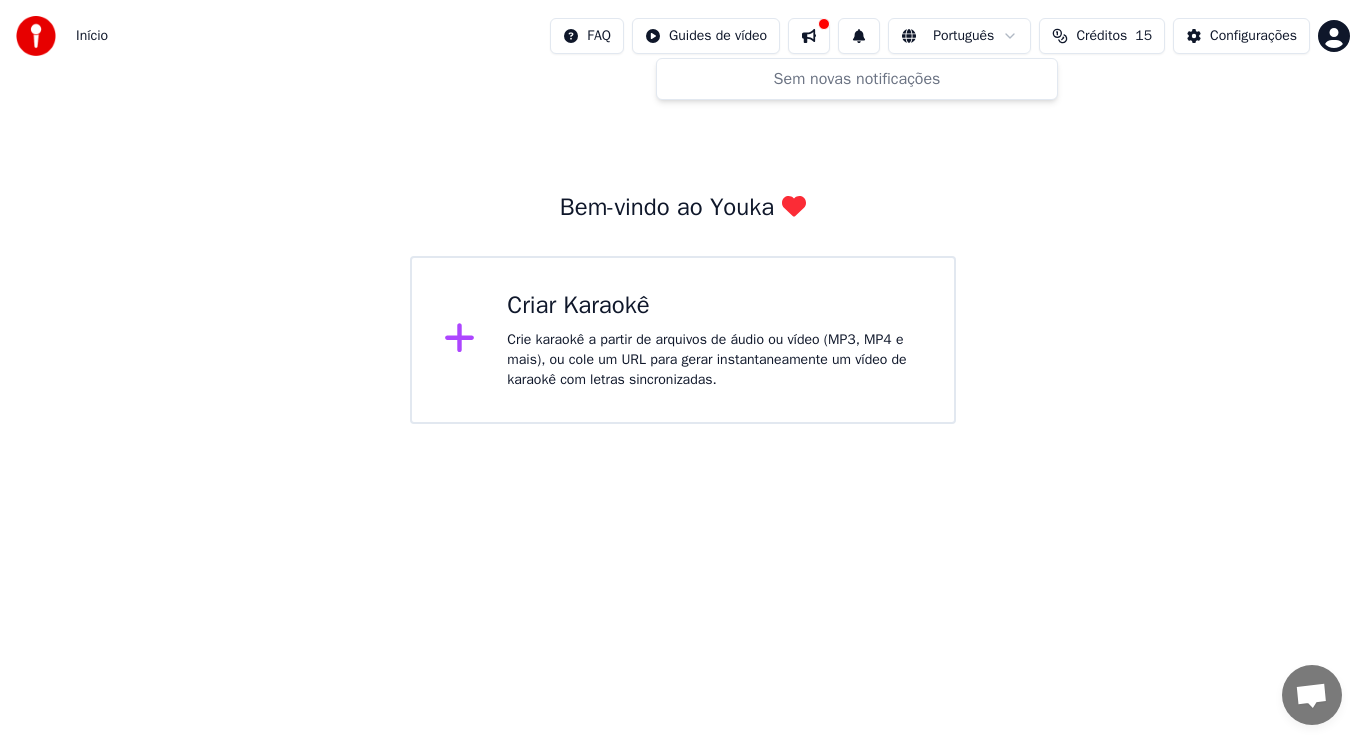click at bounding box center (859, 36) 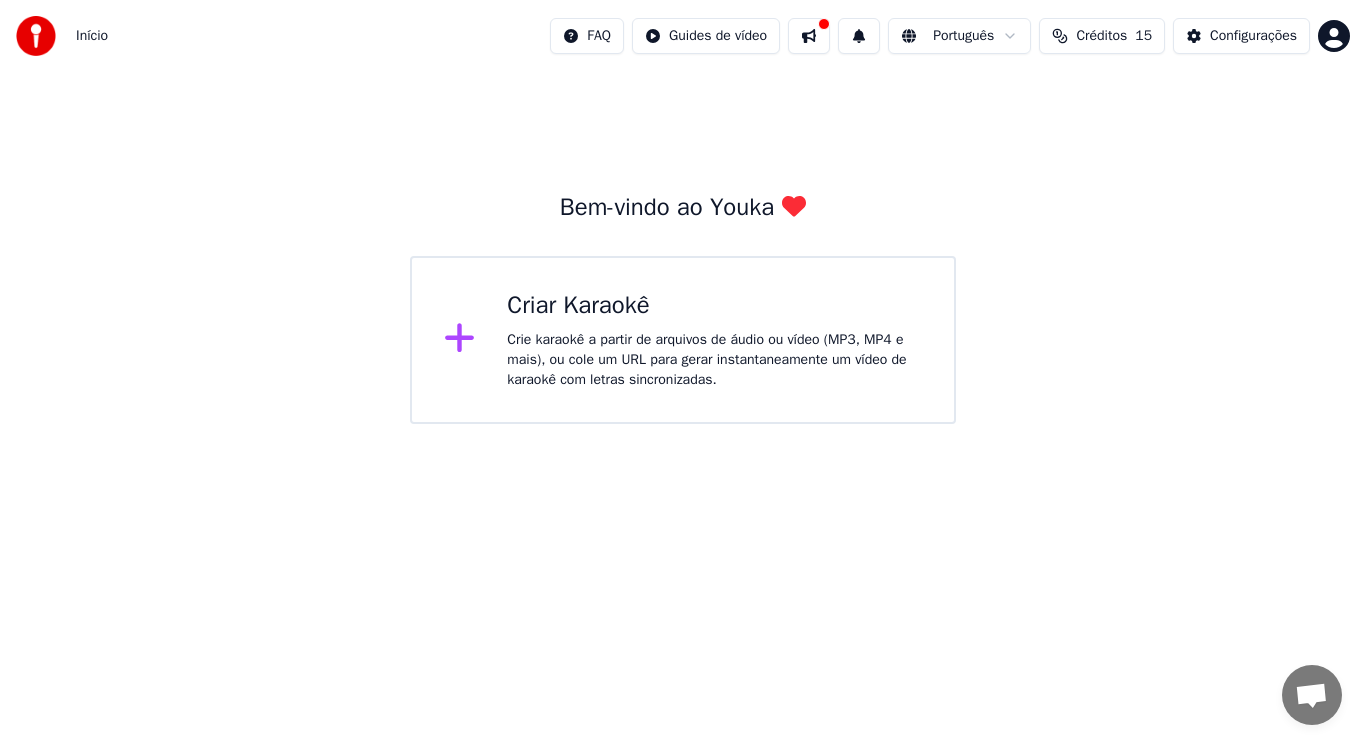 click on "Início FAQ Guides de vídeo Português Créditos 15 Configurações Bem-vindo ao Youka Criar Karaokê Crie karaokê a partir de arquivos de áudio ou vídeo (MP3, MP4 e mais), ou cole um URL para gerar instantaneamente um vídeo de karaokê com letras sincronizadas." at bounding box center [683, 212] 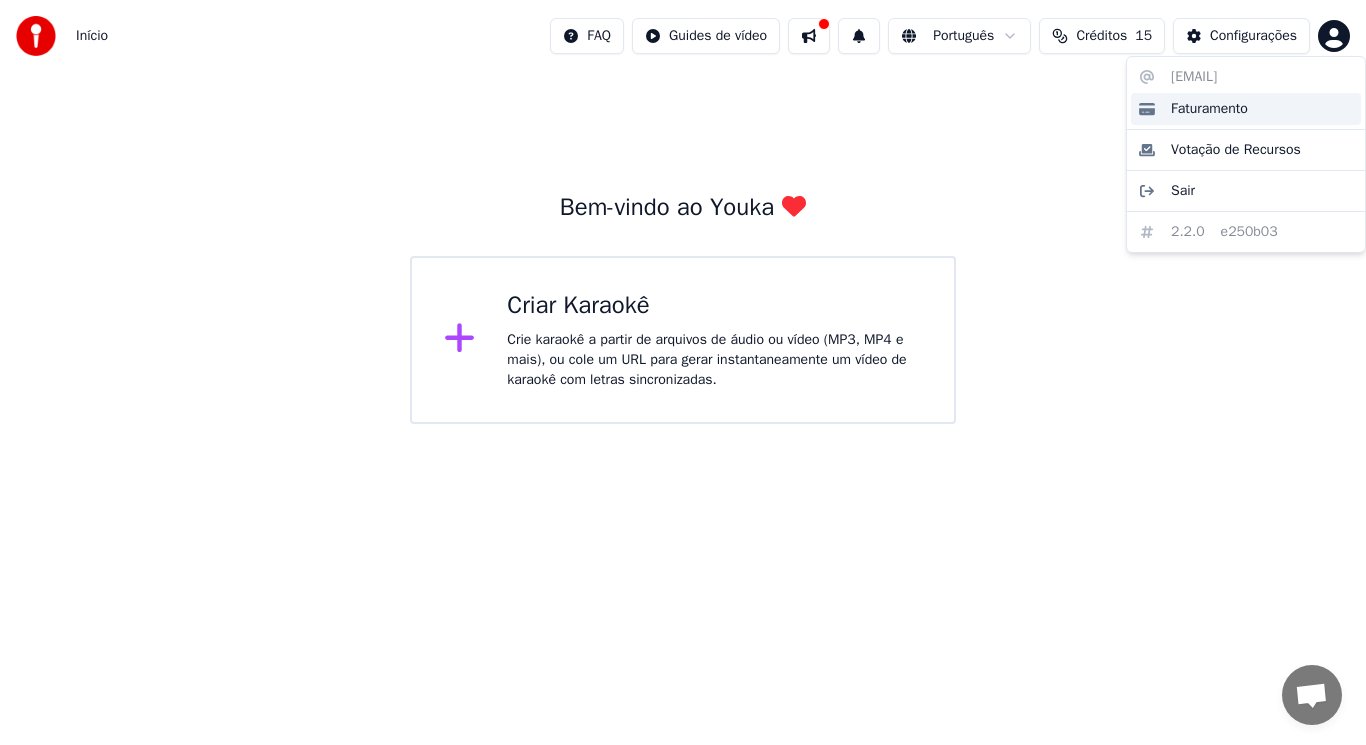 click on "Faturamento" at bounding box center [1209, 109] 